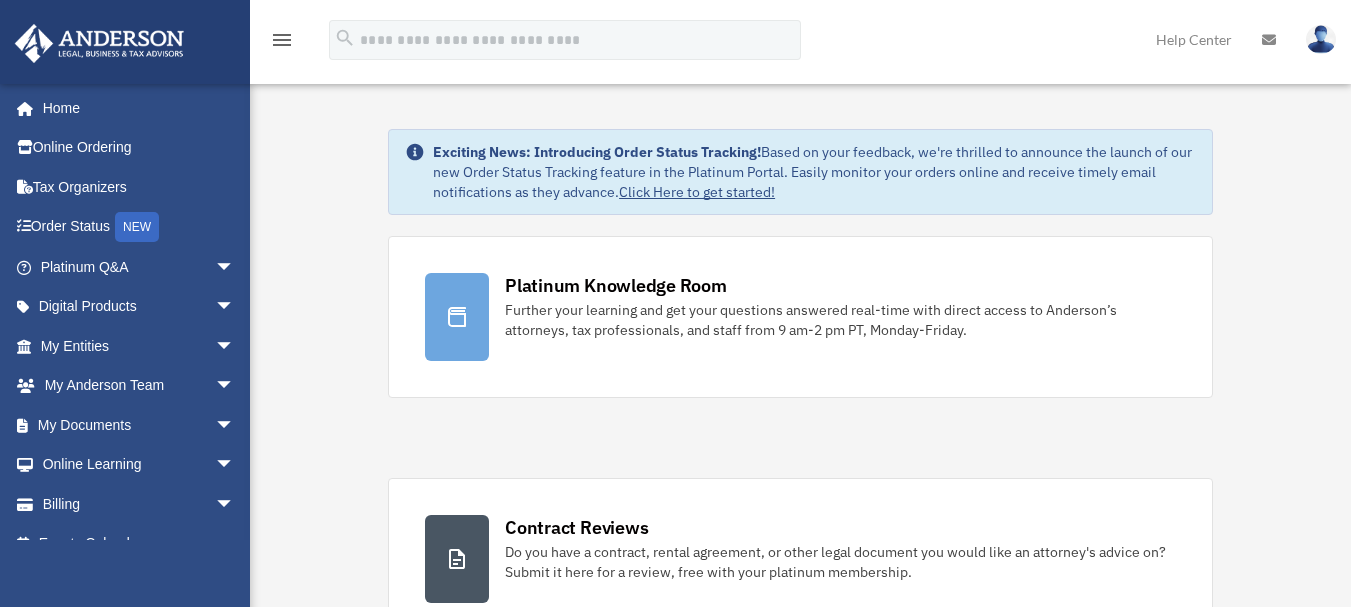 scroll, scrollTop: 0, scrollLeft: 0, axis: both 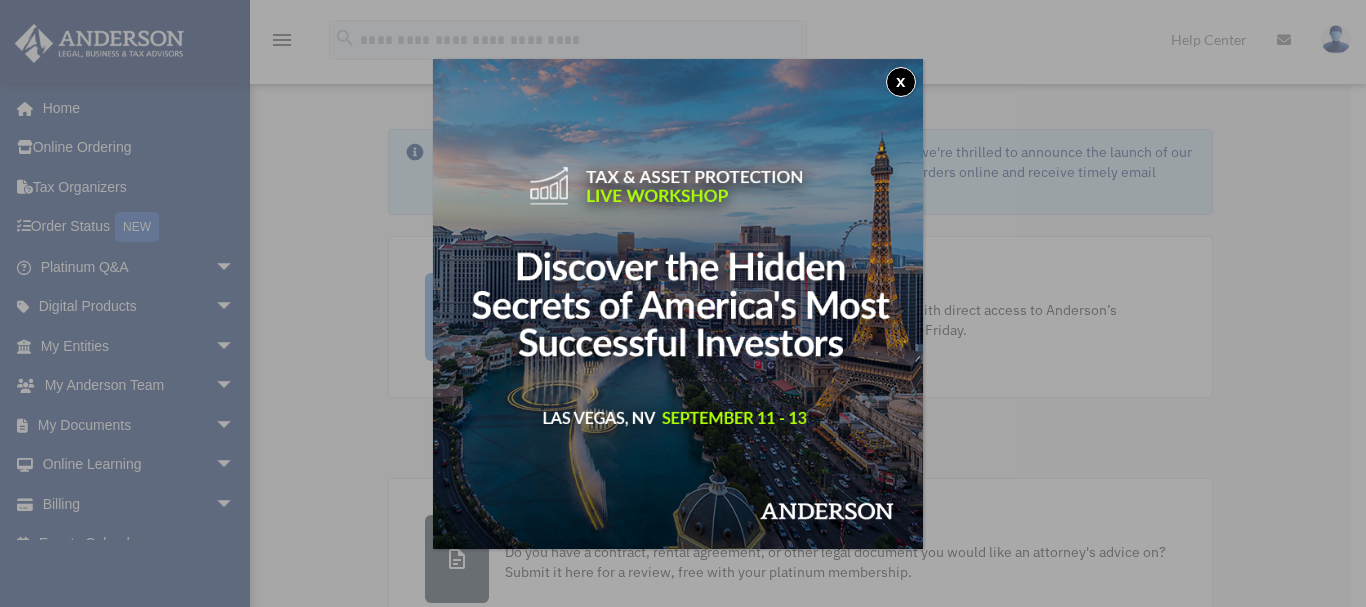 click on "x" at bounding box center (901, 82) 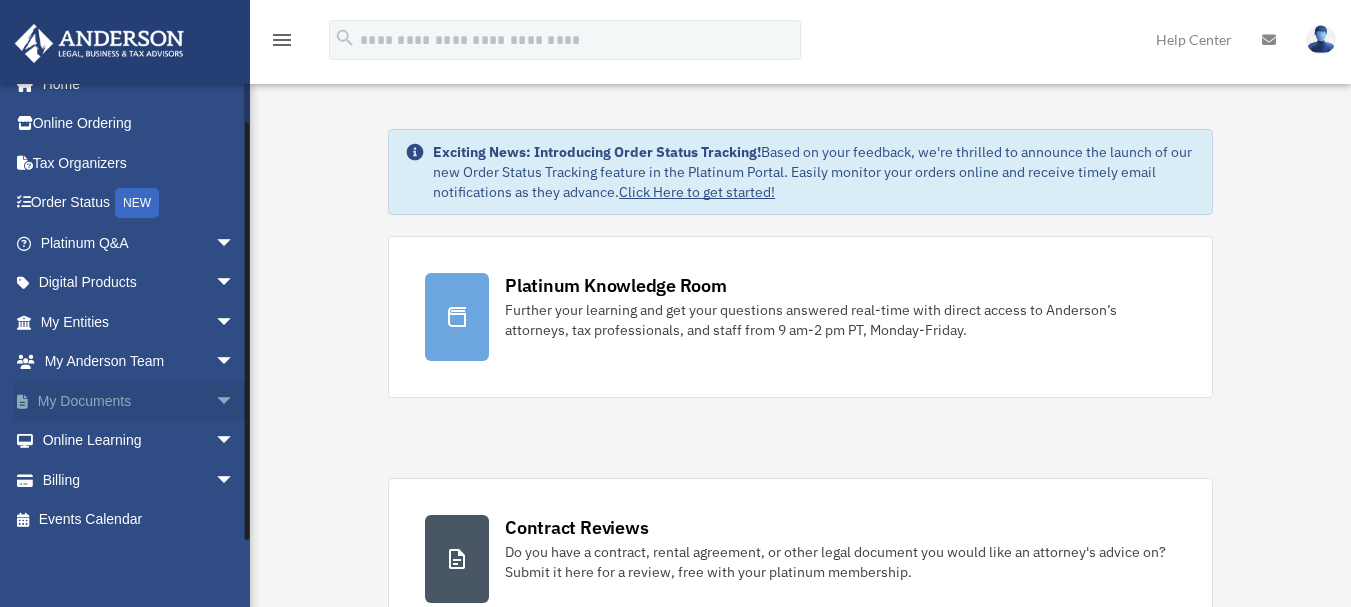 scroll, scrollTop: 28, scrollLeft: 0, axis: vertical 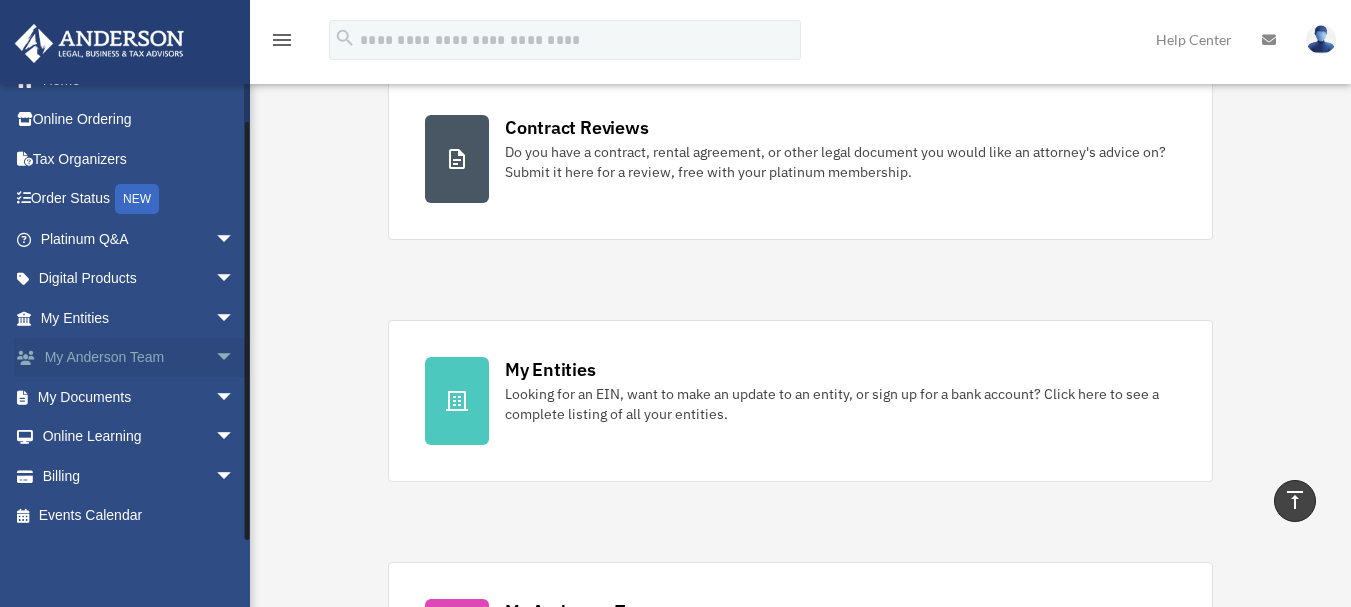 click on "arrow_drop_down" at bounding box center [235, 358] 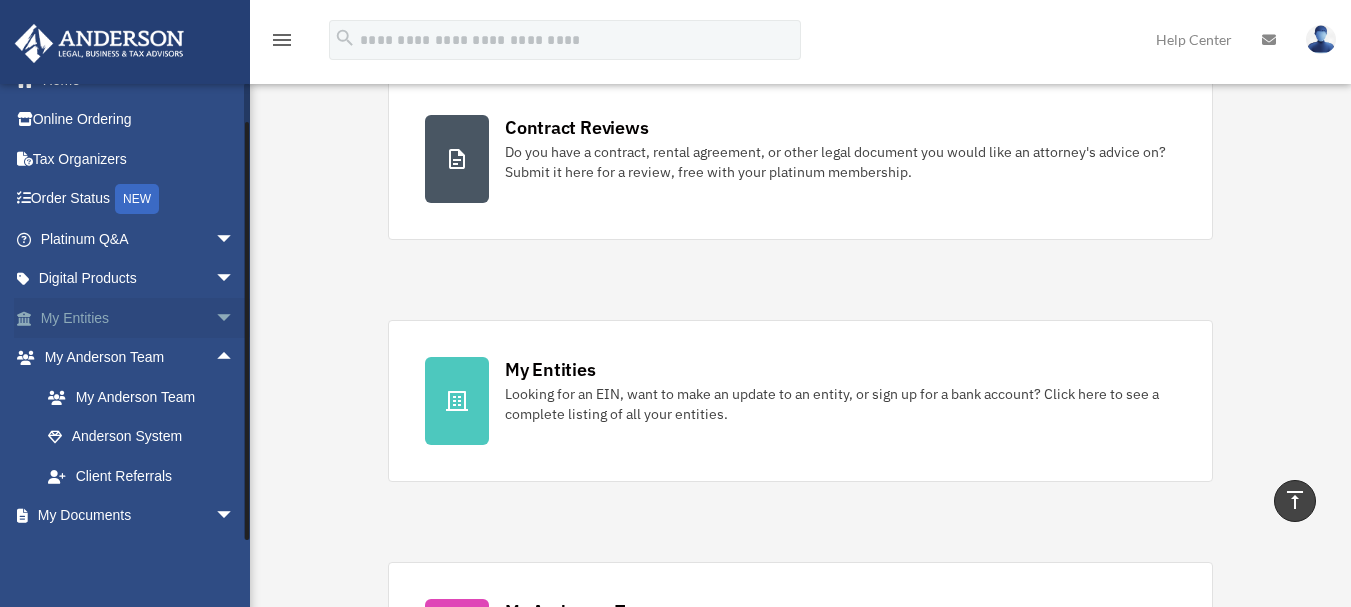 click on "arrow_drop_down" at bounding box center [235, 318] 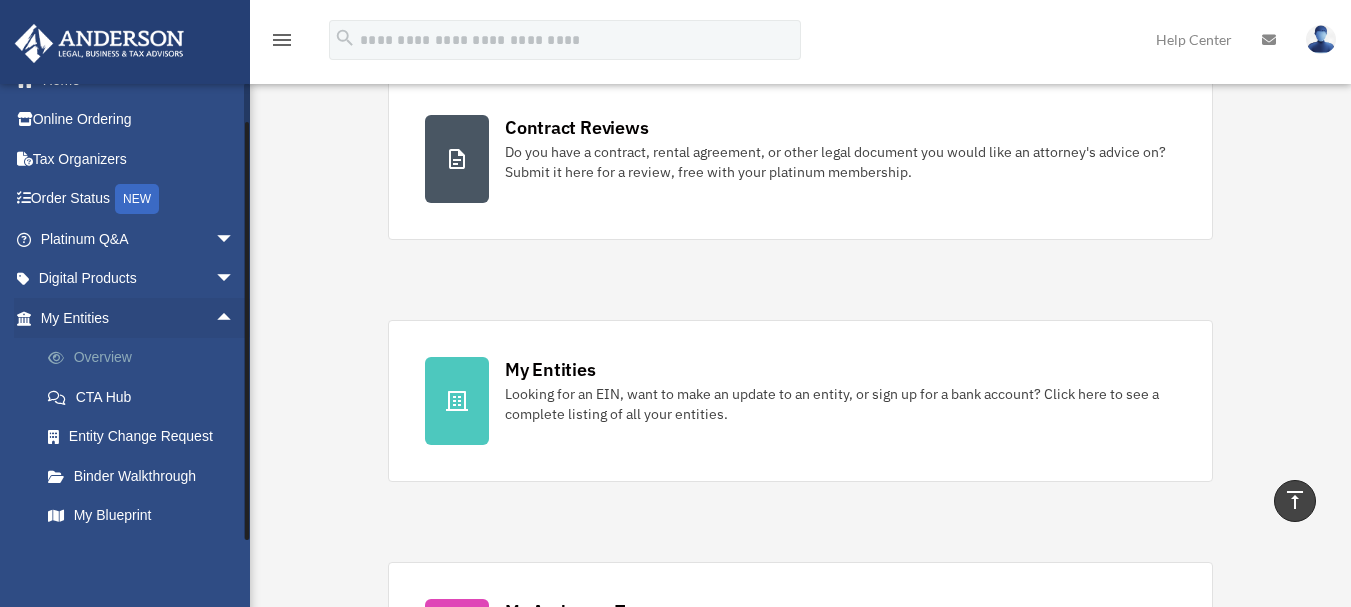 click on "Overview" at bounding box center [146, 358] 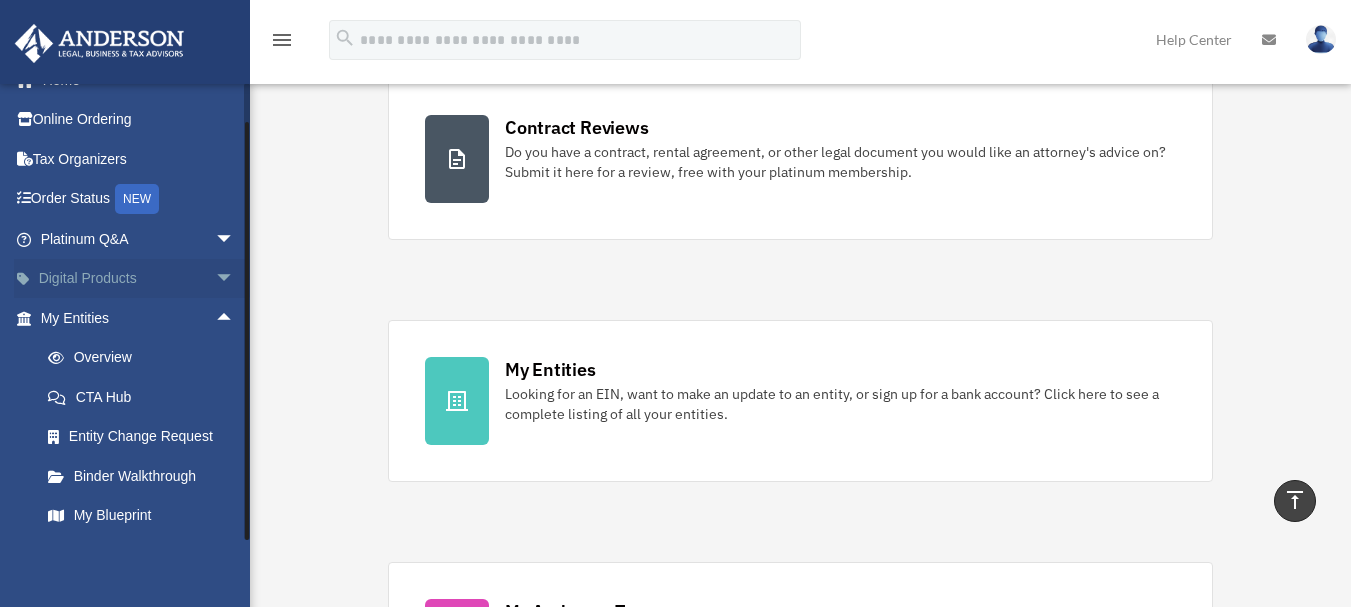 click on "arrow_drop_down" at bounding box center [235, 279] 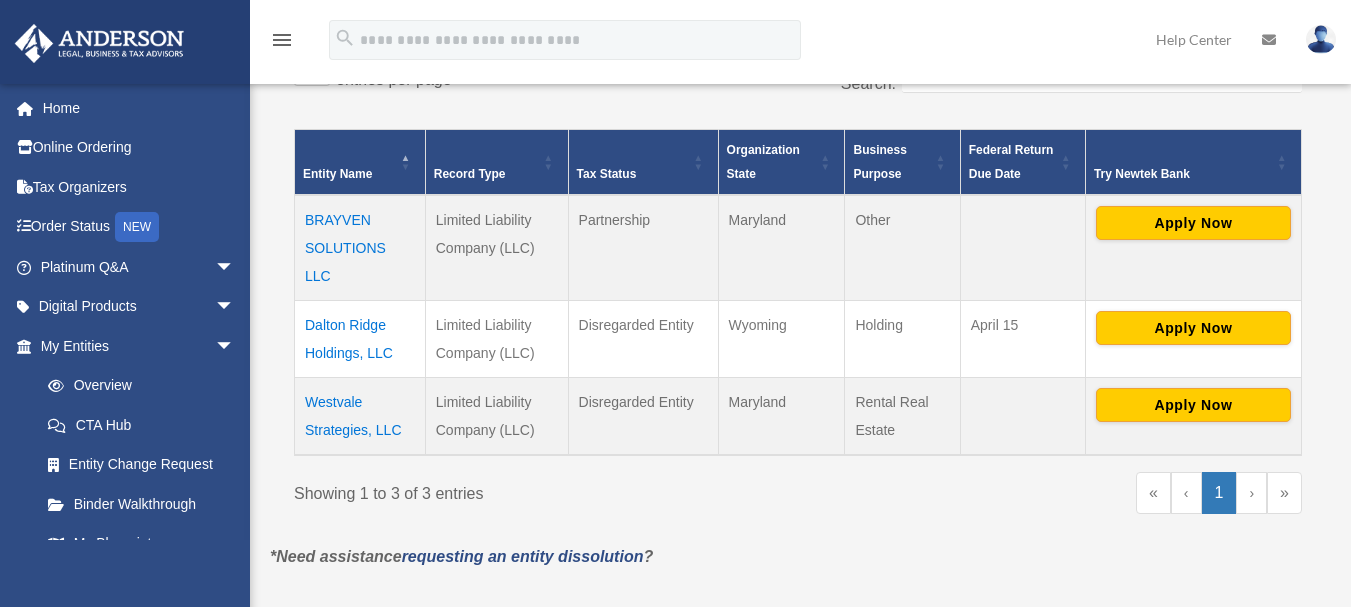 scroll, scrollTop: 399, scrollLeft: 0, axis: vertical 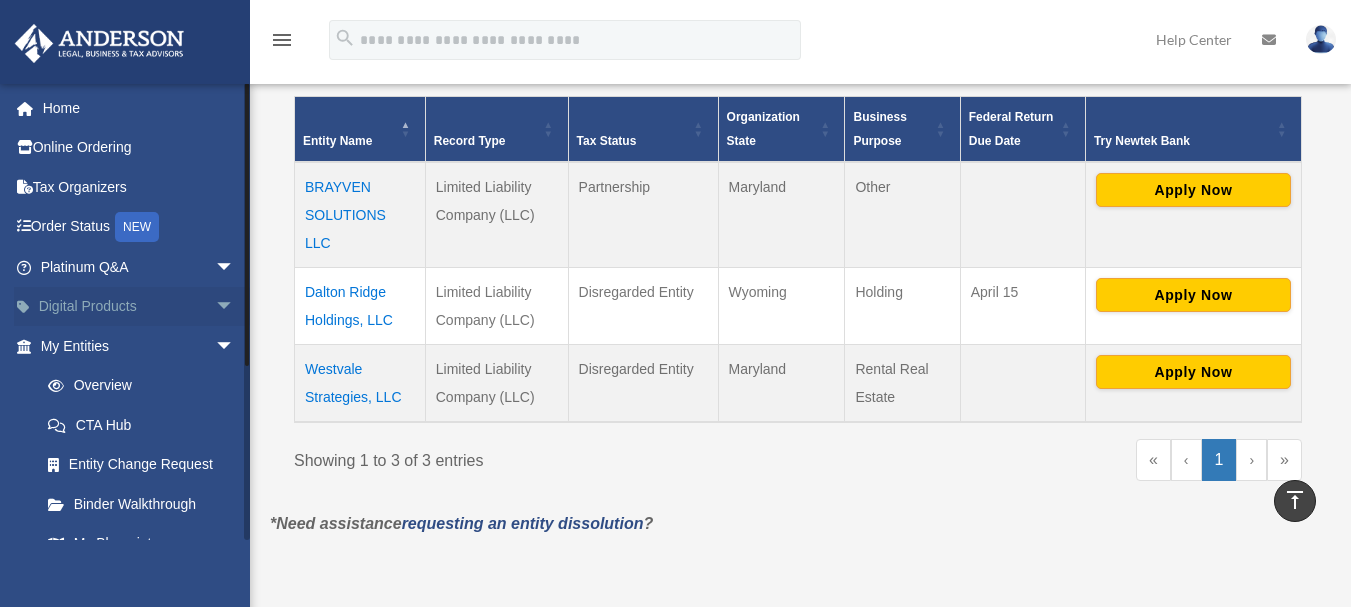 click on "arrow_drop_down" at bounding box center (235, 307) 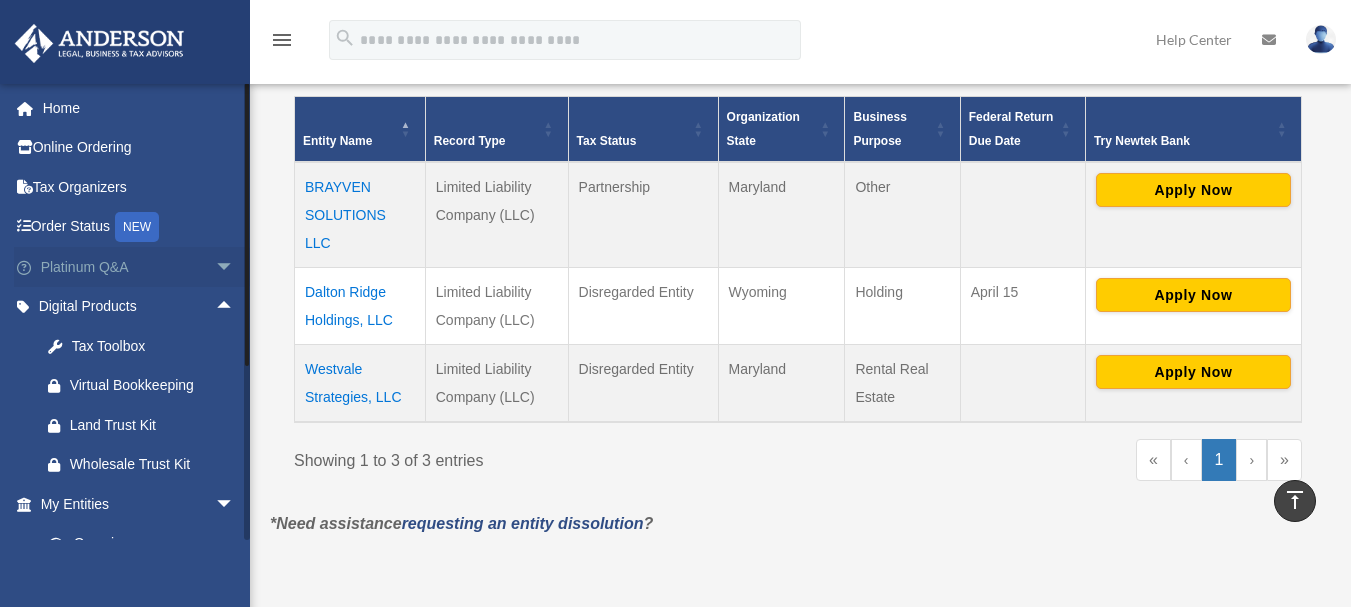 click on "arrow_drop_down" at bounding box center (235, 267) 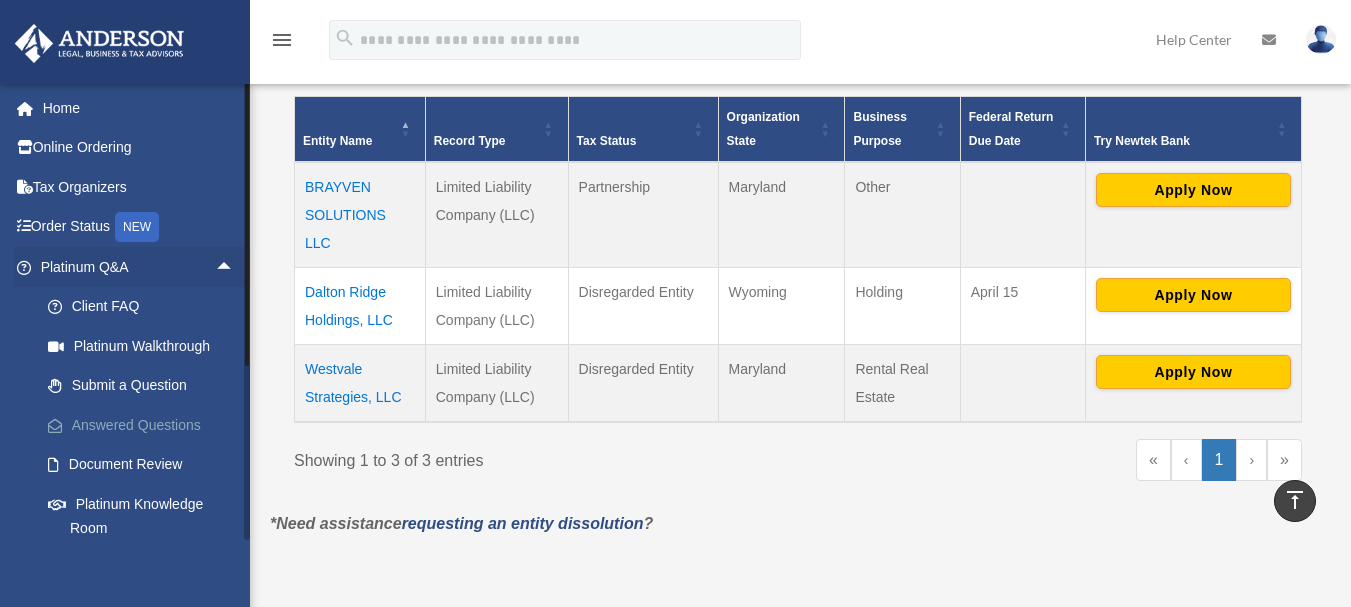 click on "Answered Questions" at bounding box center (146, 425) 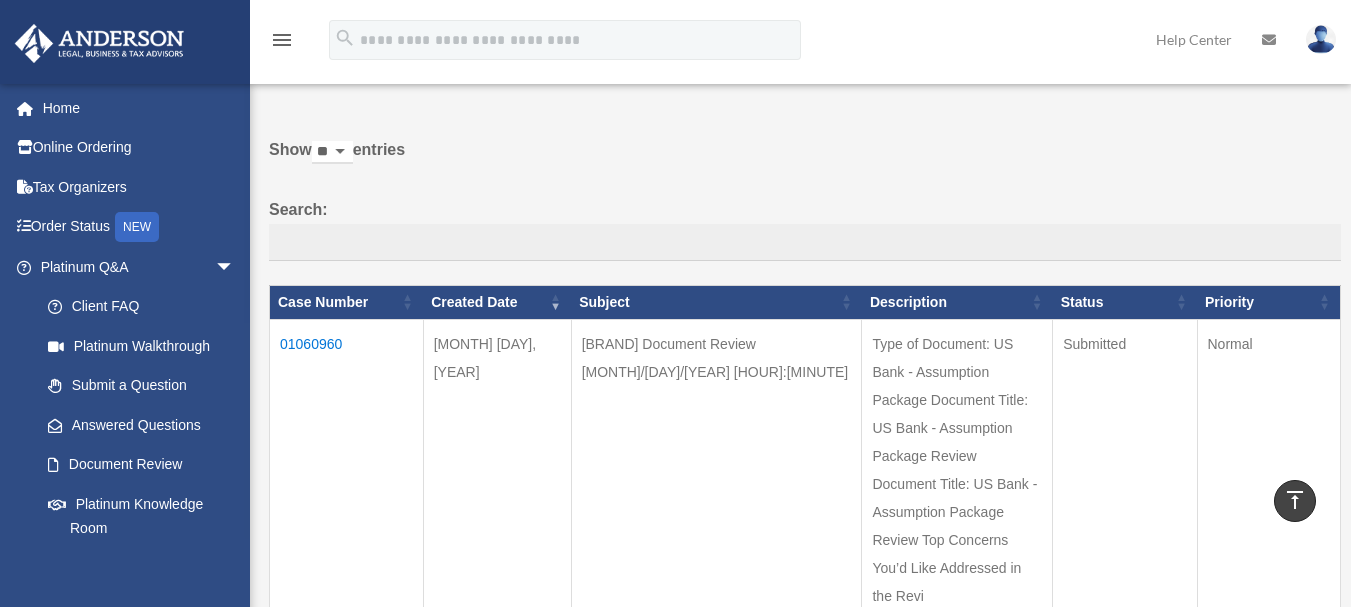 scroll, scrollTop: 0, scrollLeft: 0, axis: both 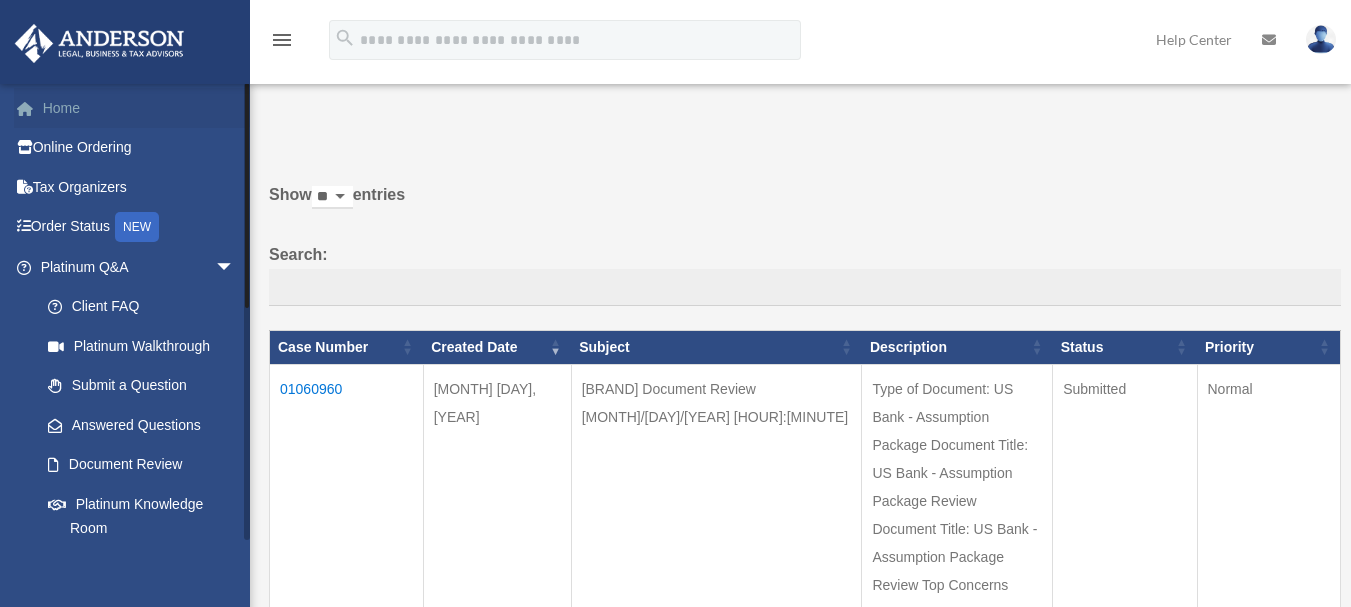 click on "Home" at bounding box center [139, 108] 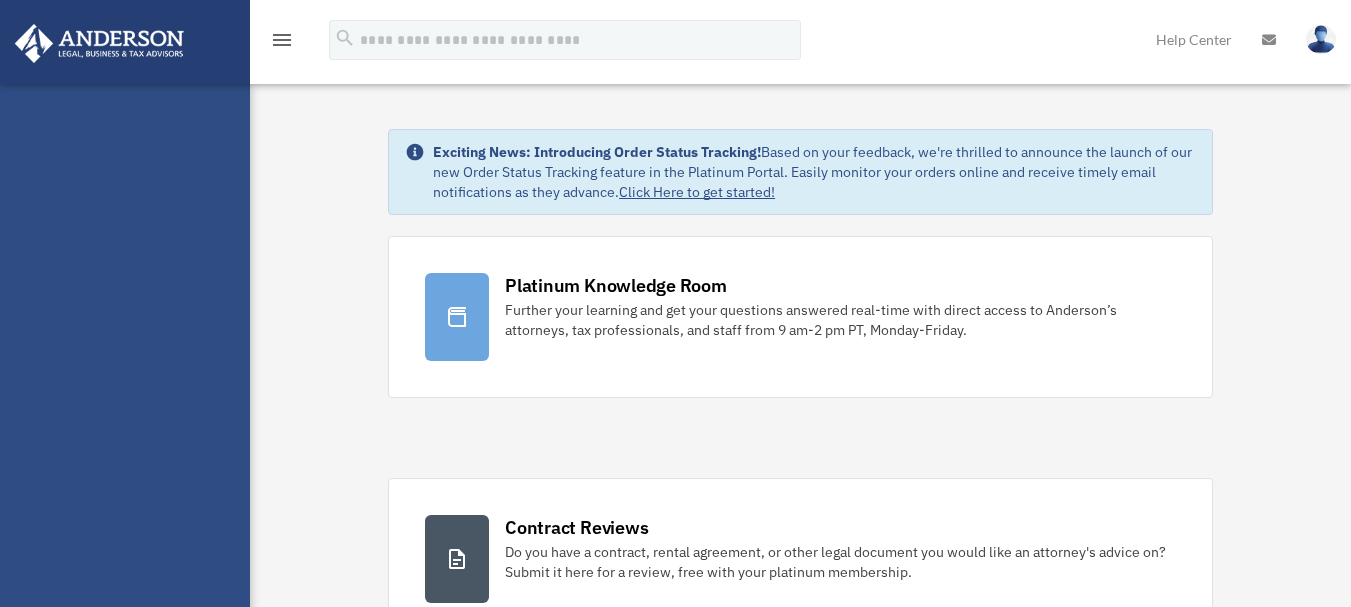 scroll, scrollTop: 0, scrollLeft: 0, axis: both 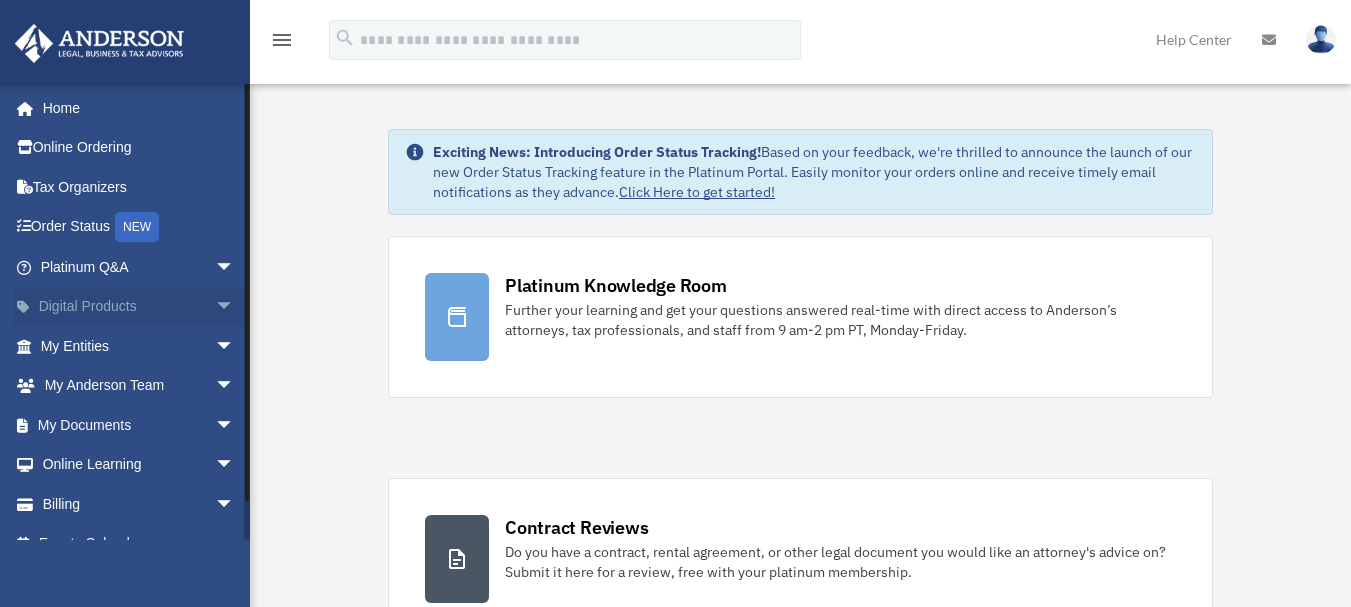 click on "arrow_drop_down" at bounding box center [235, 307] 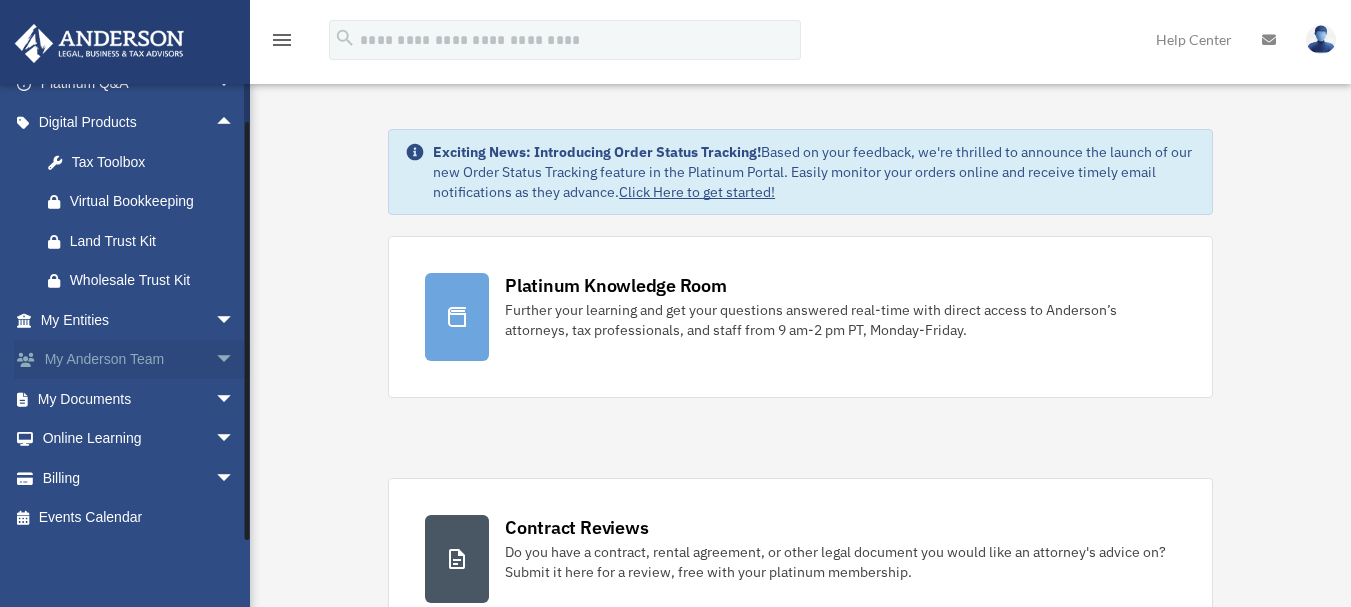 scroll, scrollTop: 186, scrollLeft: 0, axis: vertical 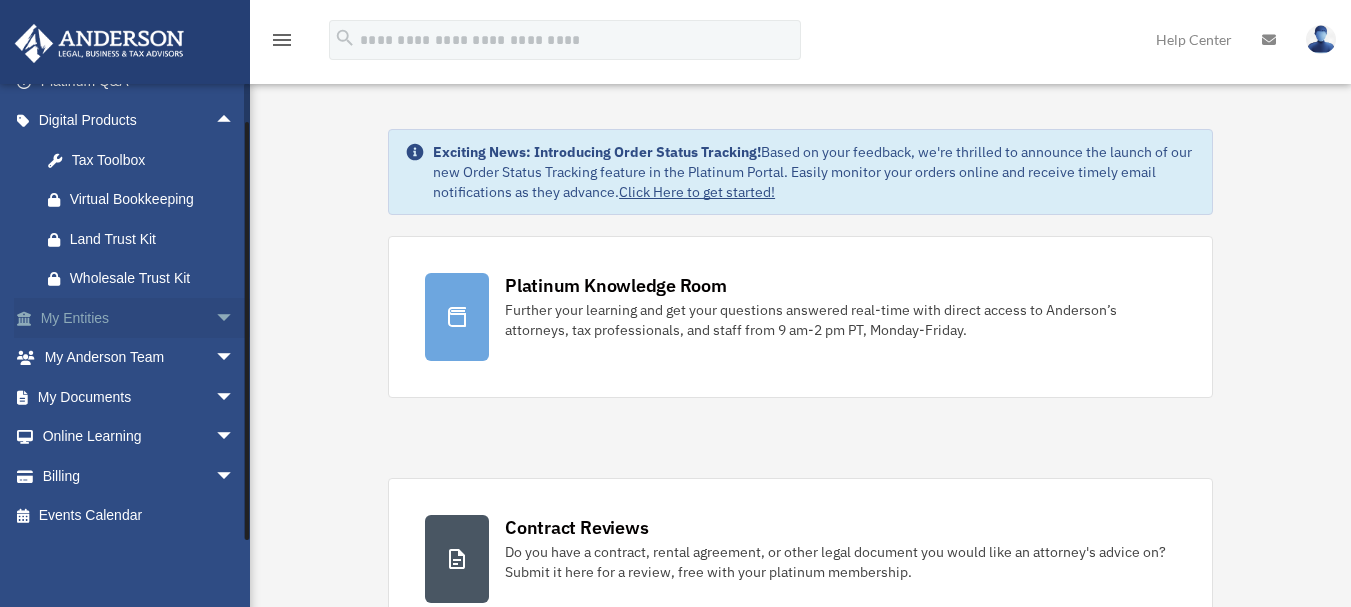 click on "arrow_drop_down" at bounding box center [235, 318] 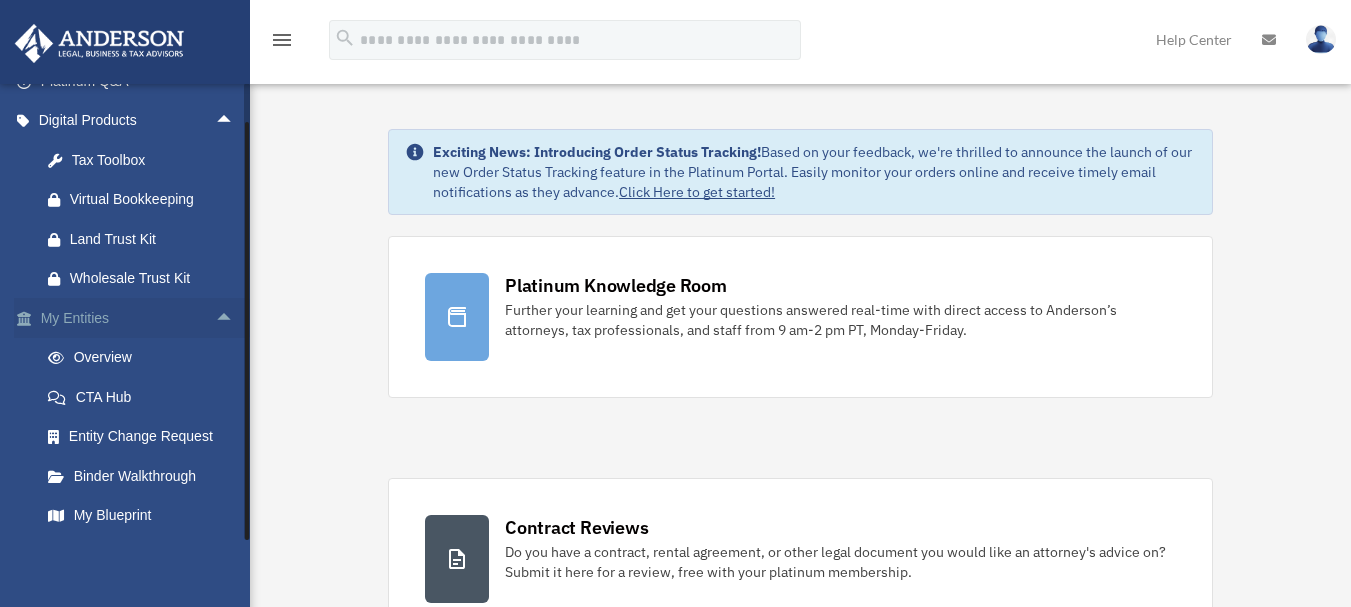 click on "arrow_drop_up" at bounding box center (235, 318) 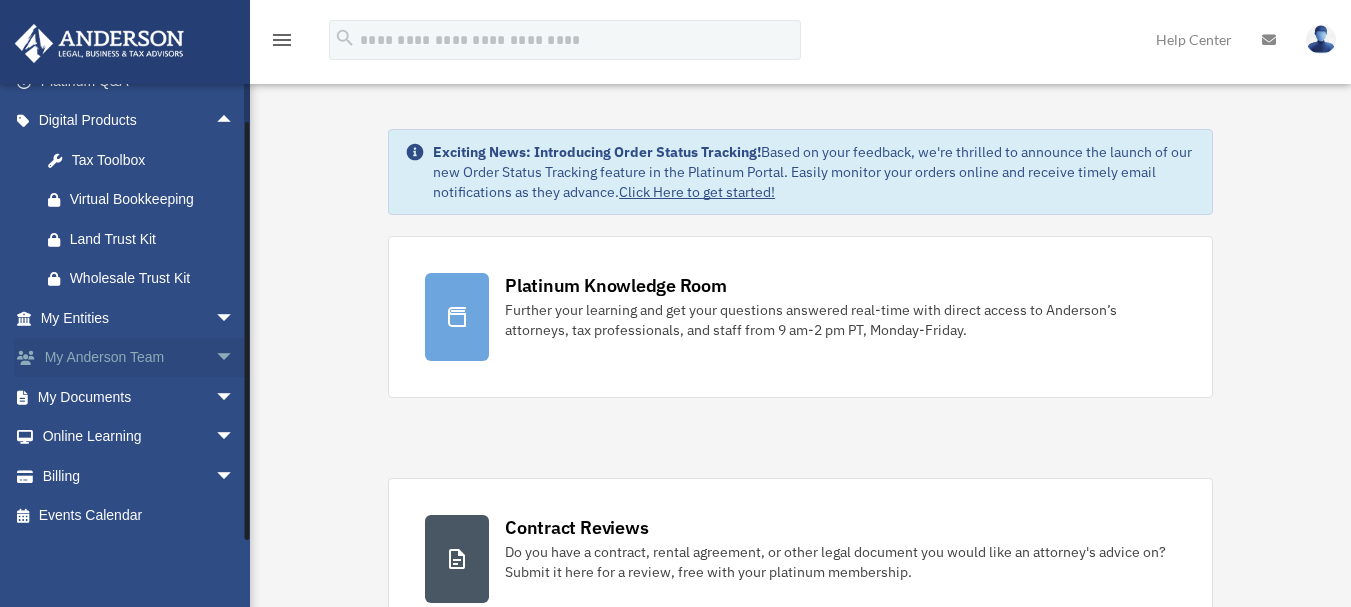 click on "arrow_drop_down" at bounding box center (235, 358) 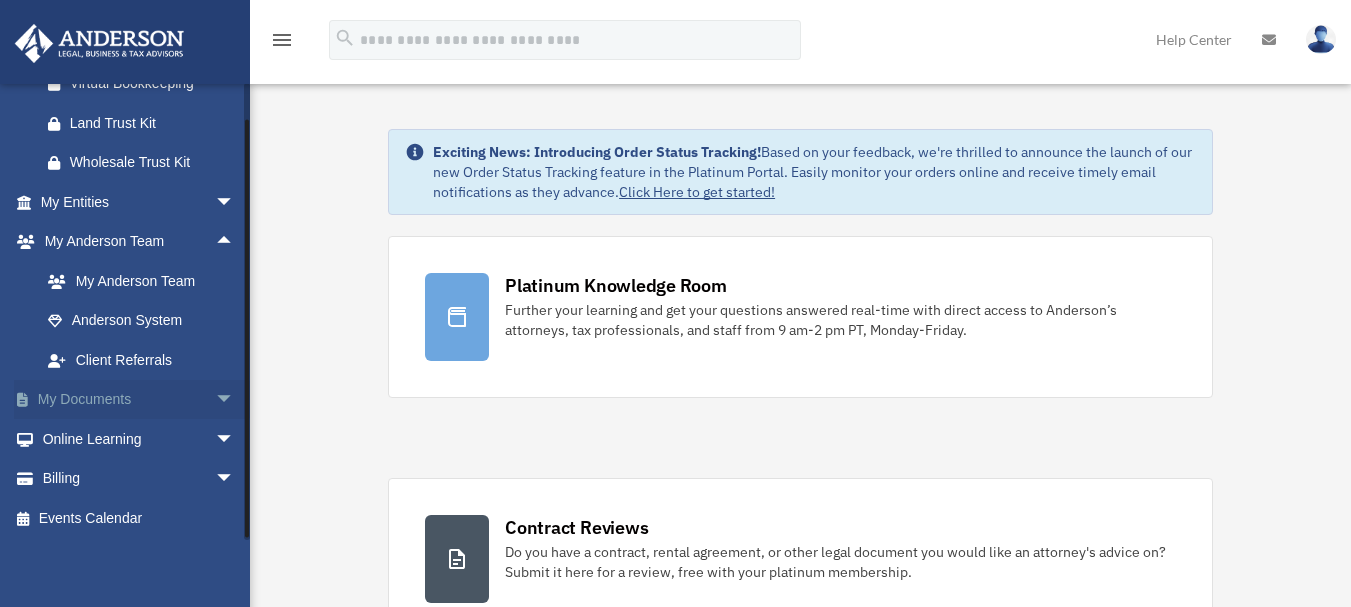 scroll, scrollTop: 305, scrollLeft: 0, axis: vertical 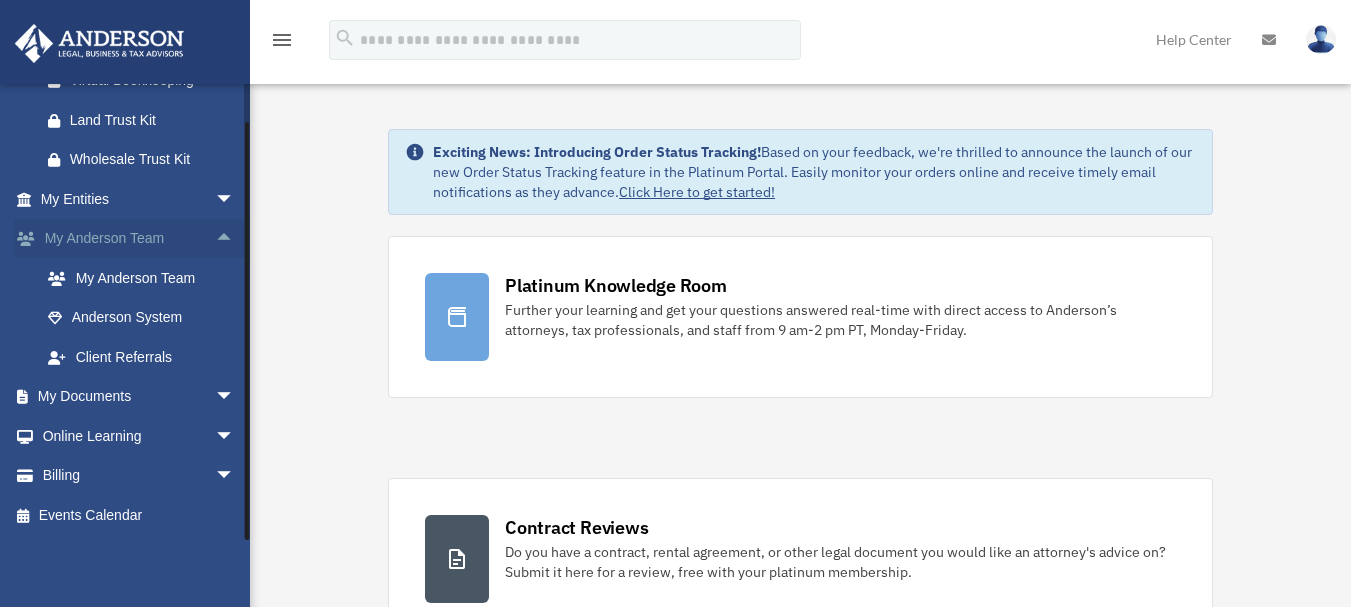 click on "arrow_drop_up" at bounding box center [235, 239] 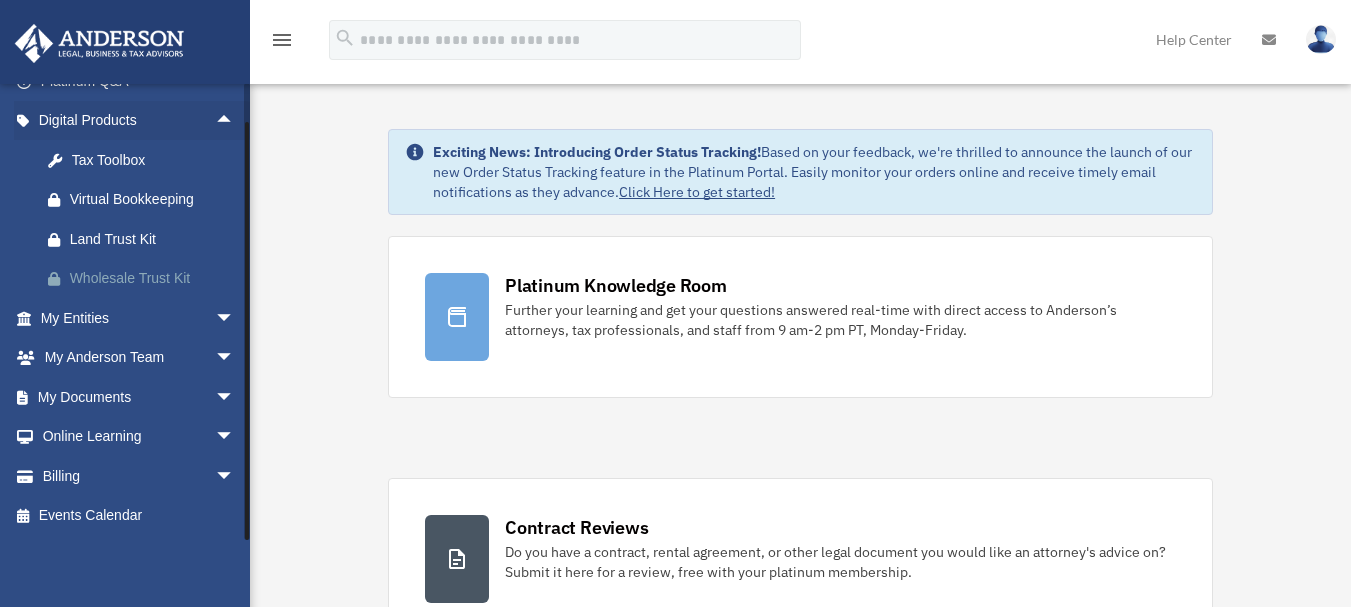 scroll, scrollTop: 186, scrollLeft: 0, axis: vertical 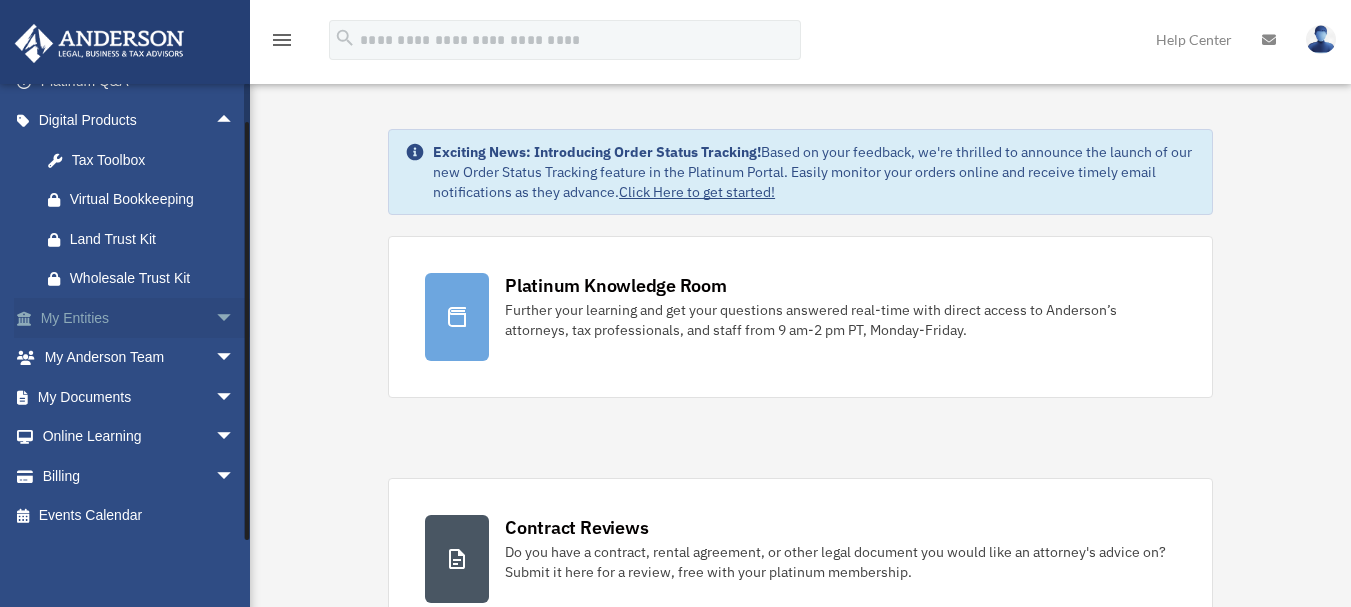 click on "arrow_drop_down" at bounding box center (235, 318) 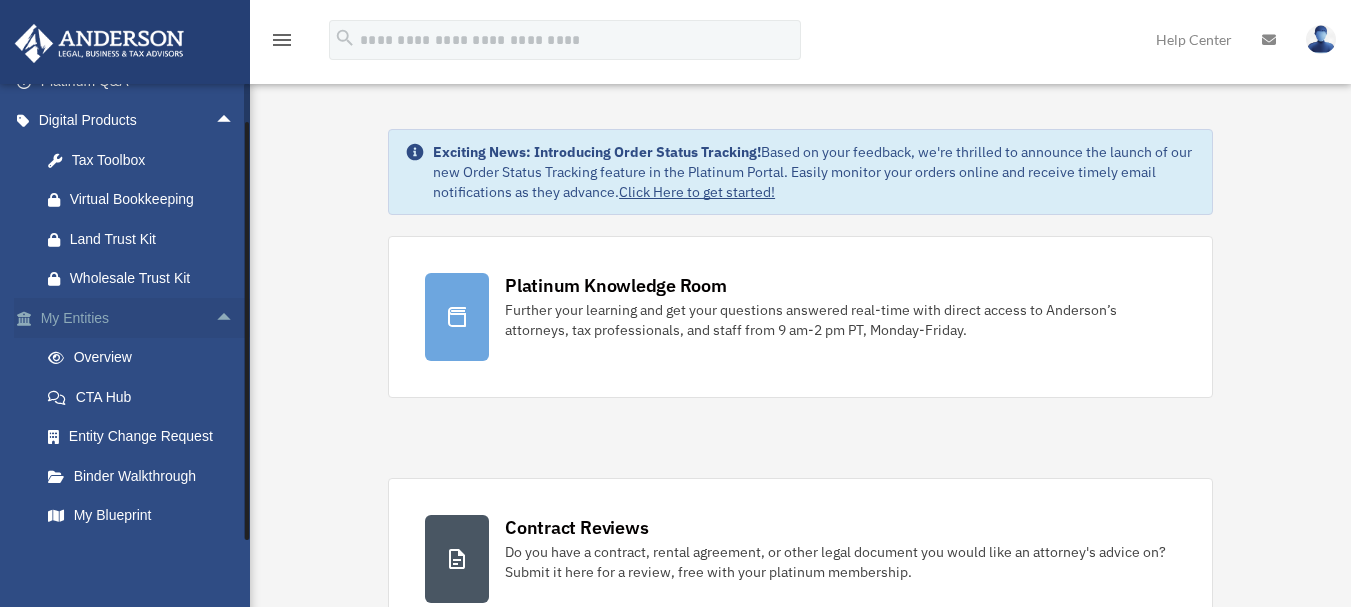 click on "arrow_drop_up" at bounding box center [235, 318] 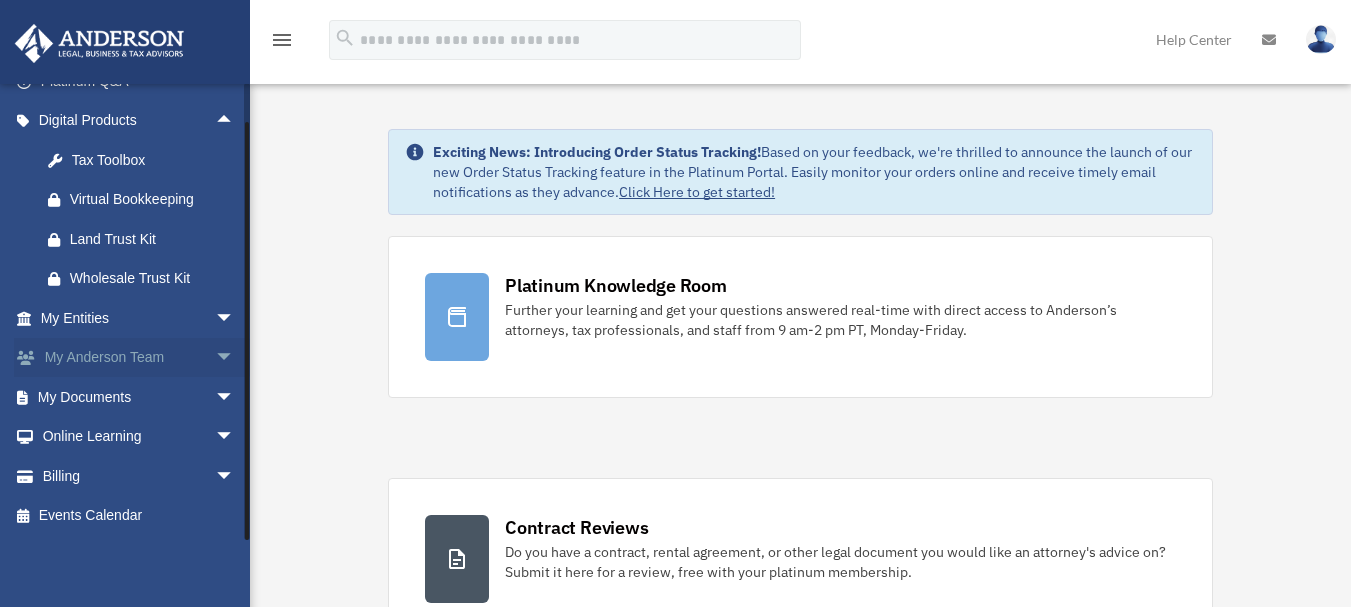 click on "arrow_drop_down" at bounding box center [235, 358] 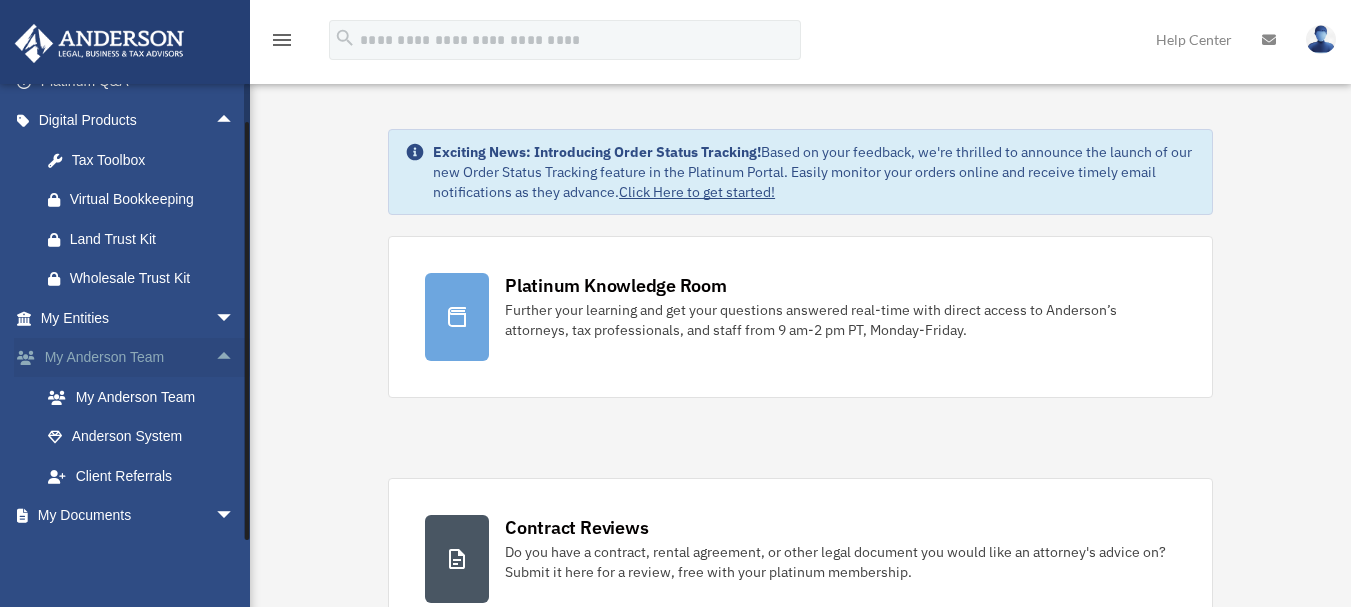 click on "arrow_drop_up" at bounding box center [235, 358] 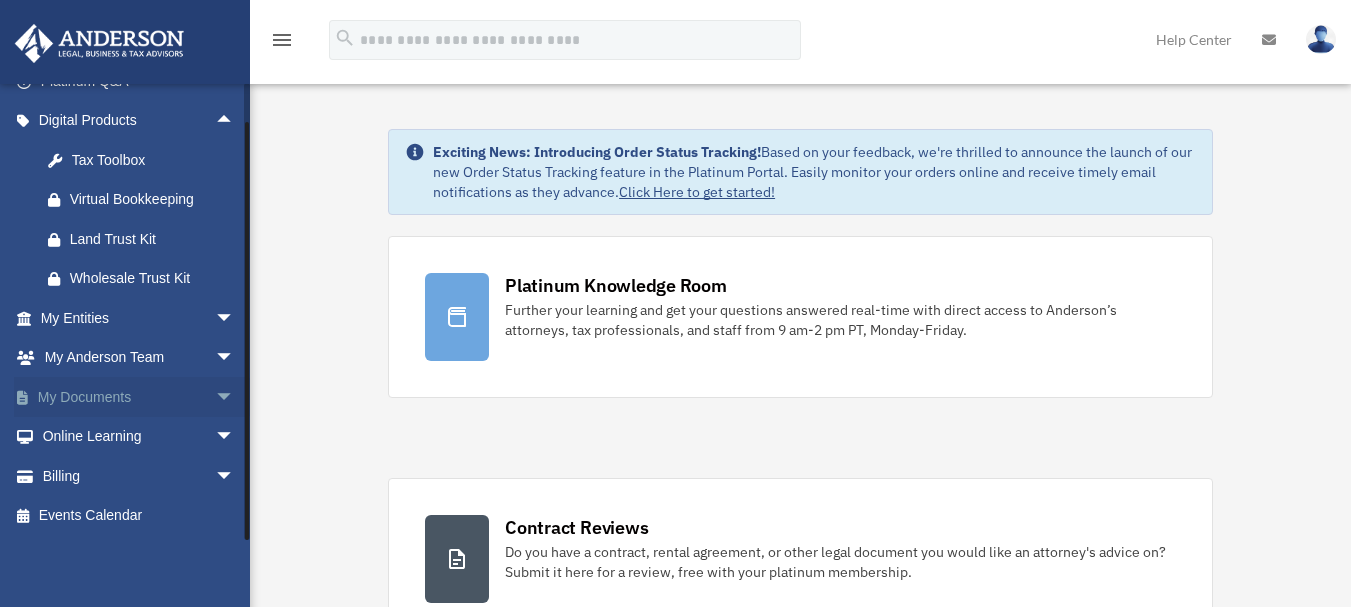 click on "arrow_drop_down" at bounding box center (235, 397) 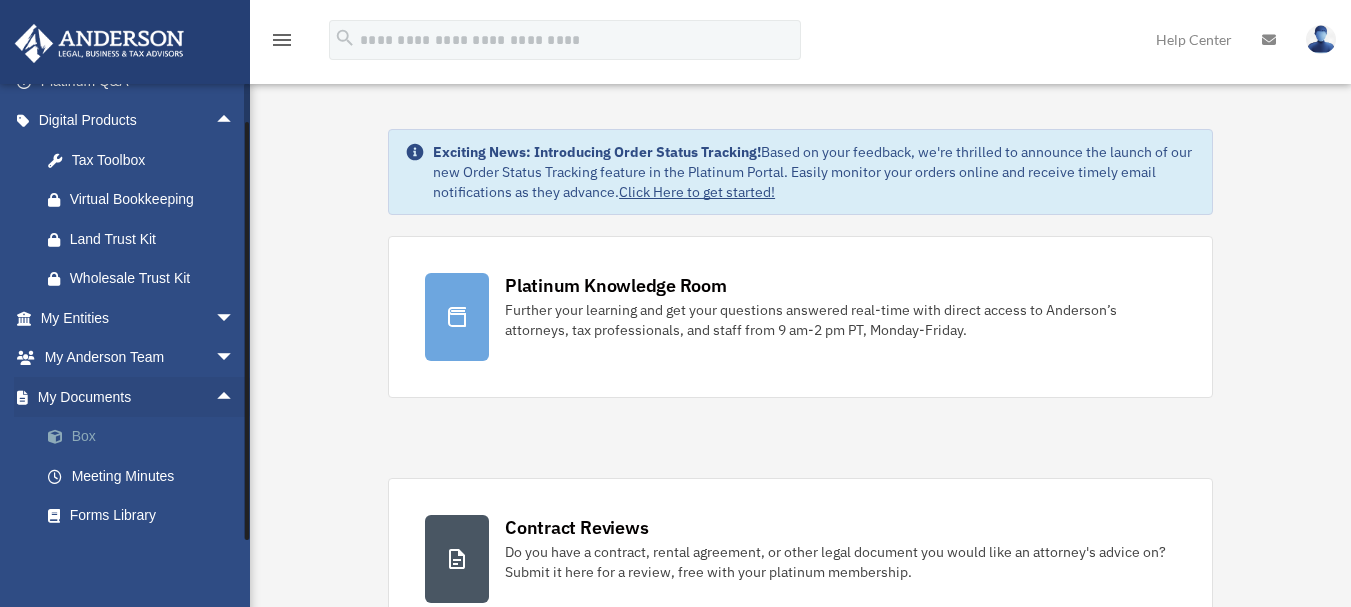 click on "Box" at bounding box center (146, 437) 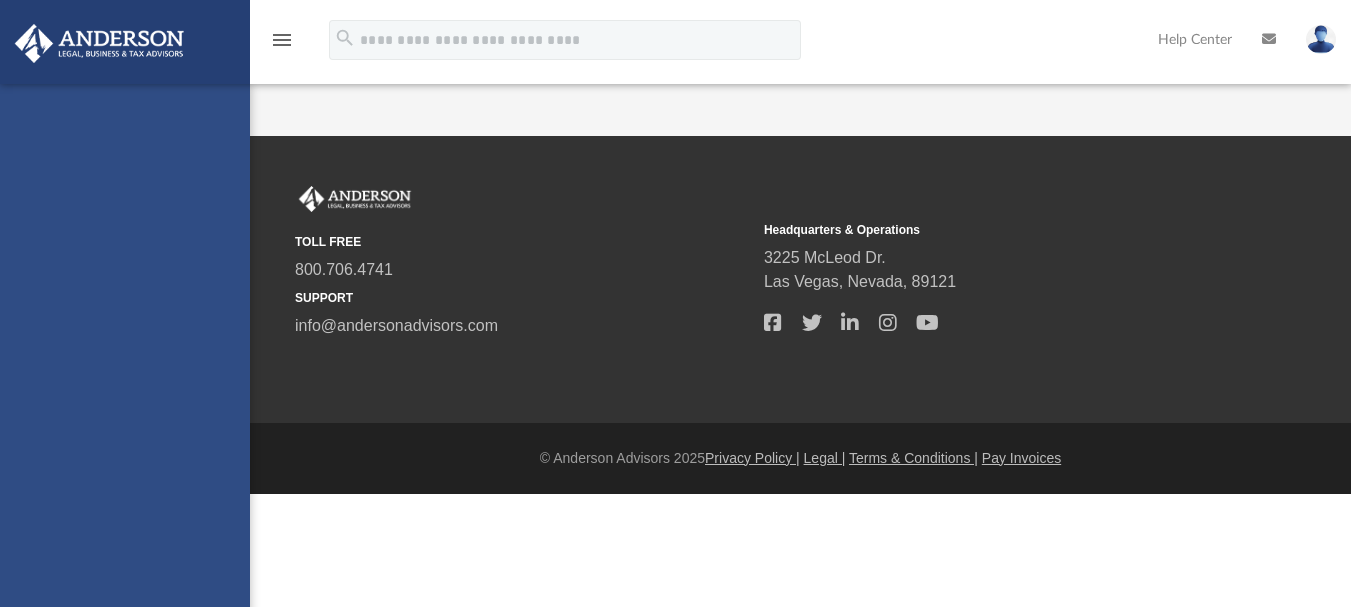 scroll, scrollTop: 0, scrollLeft: 0, axis: both 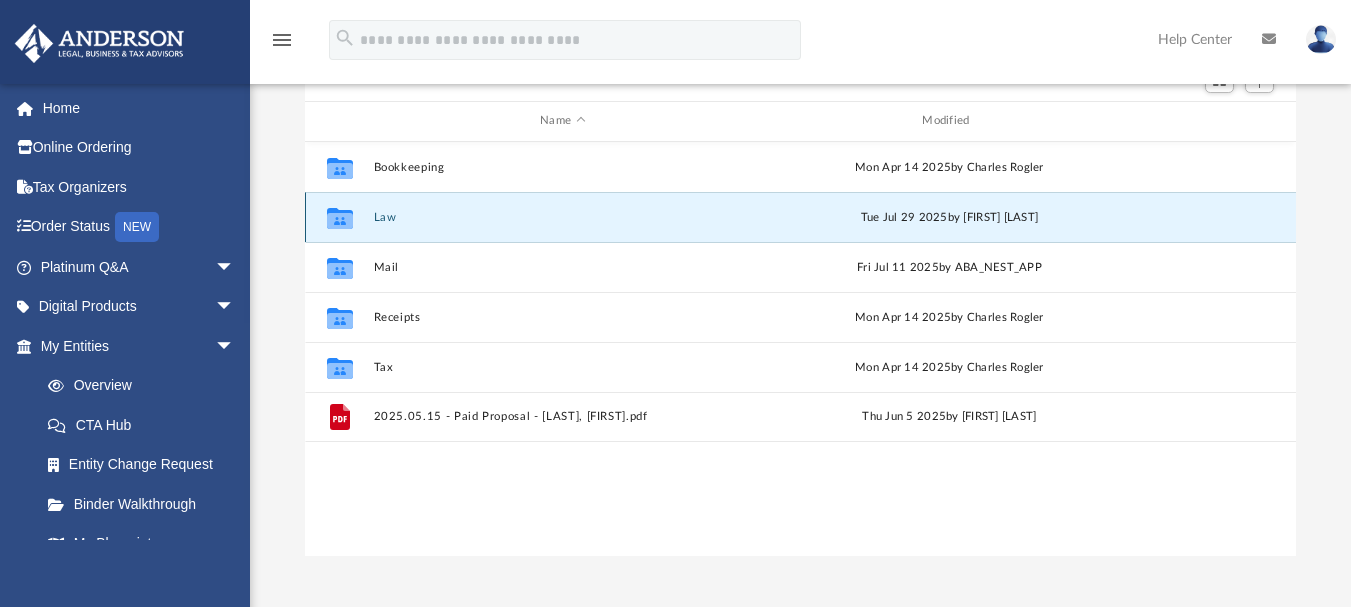 click on "Law" at bounding box center [563, 216] 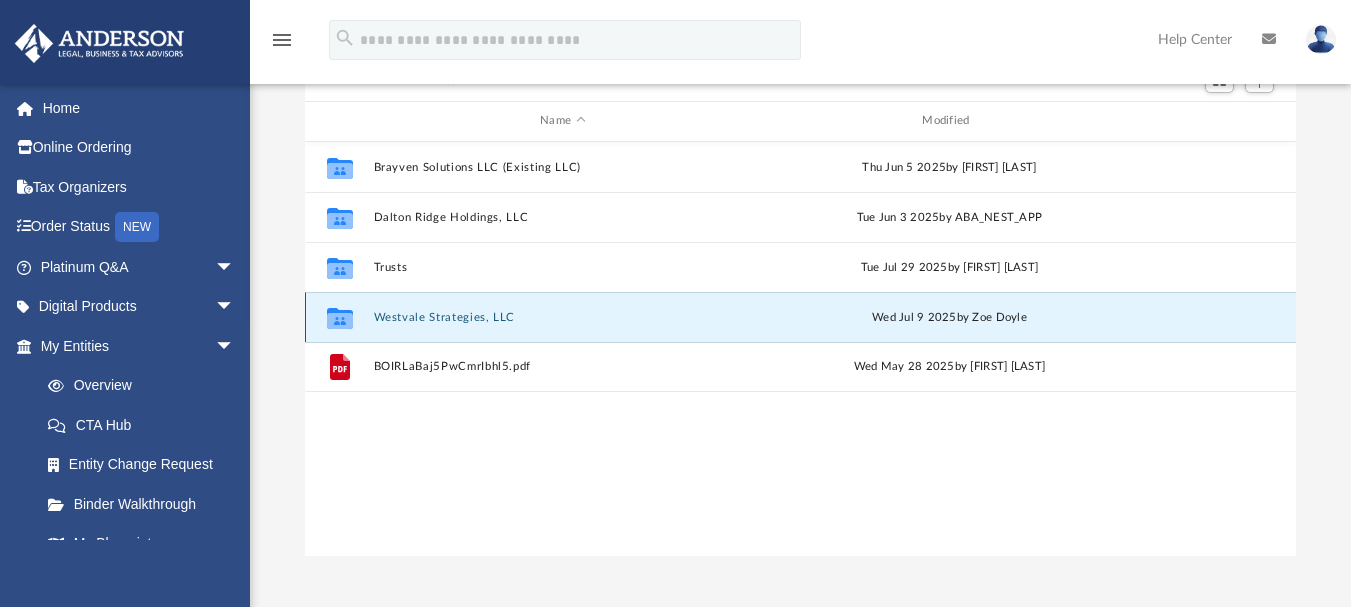 click on "Westvale Strategies, LLC" at bounding box center [563, 316] 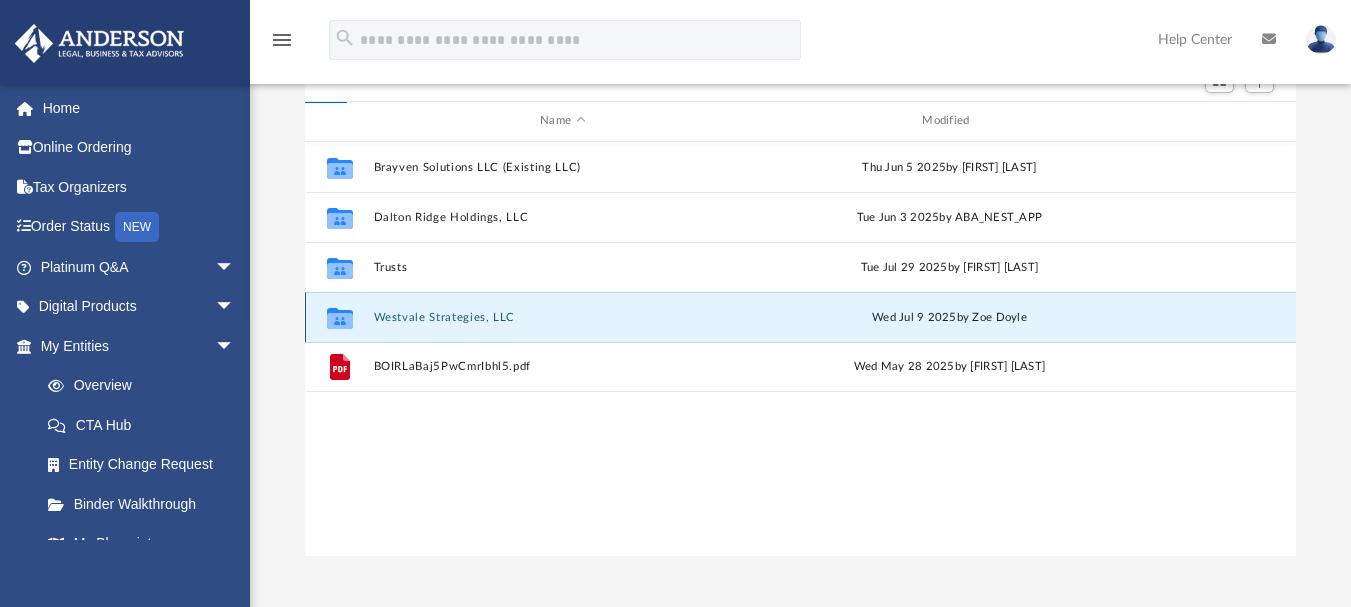 click on "Westvale Strategies, LLC" at bounding box center [563, 316] 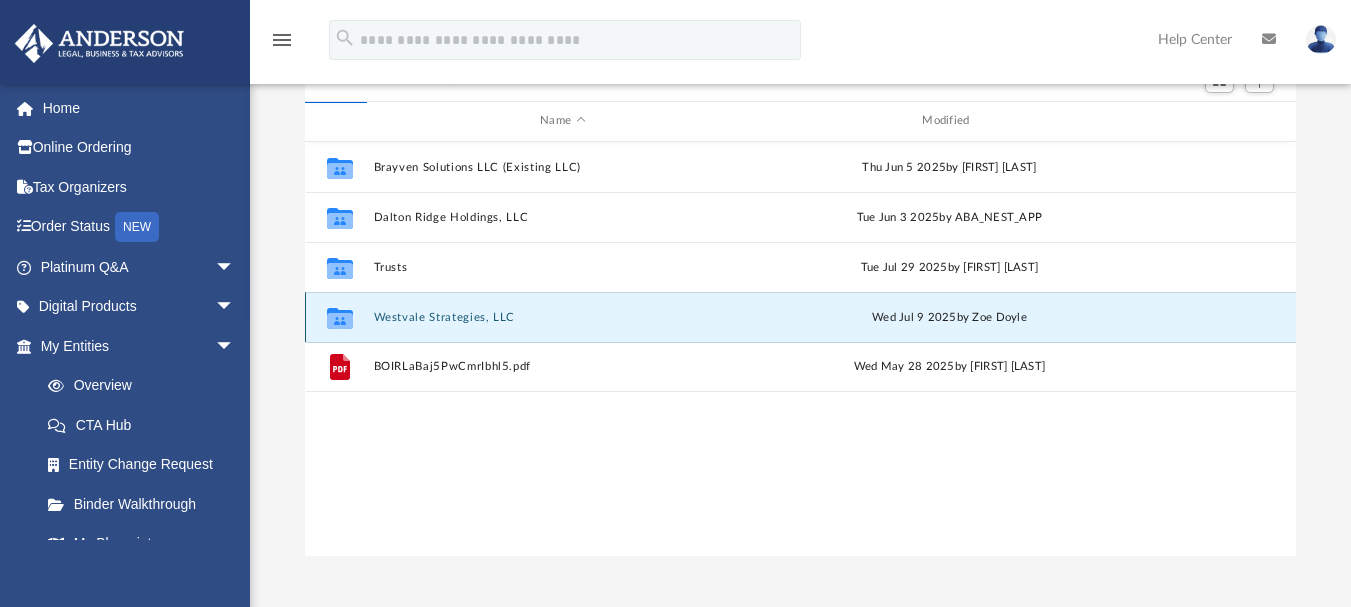 click on "Westvale Strategies, LLC" at bounding box center (563, 316) 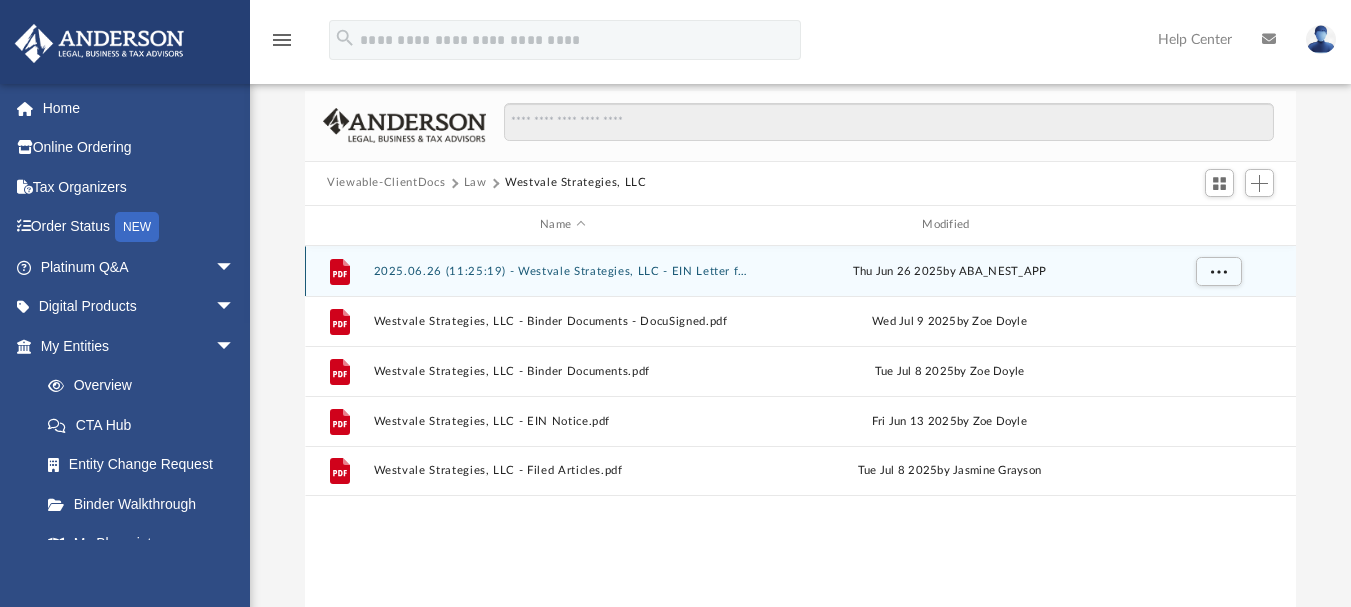 scroll, scrollTop: 0, scrollLeft: 0, axis: both 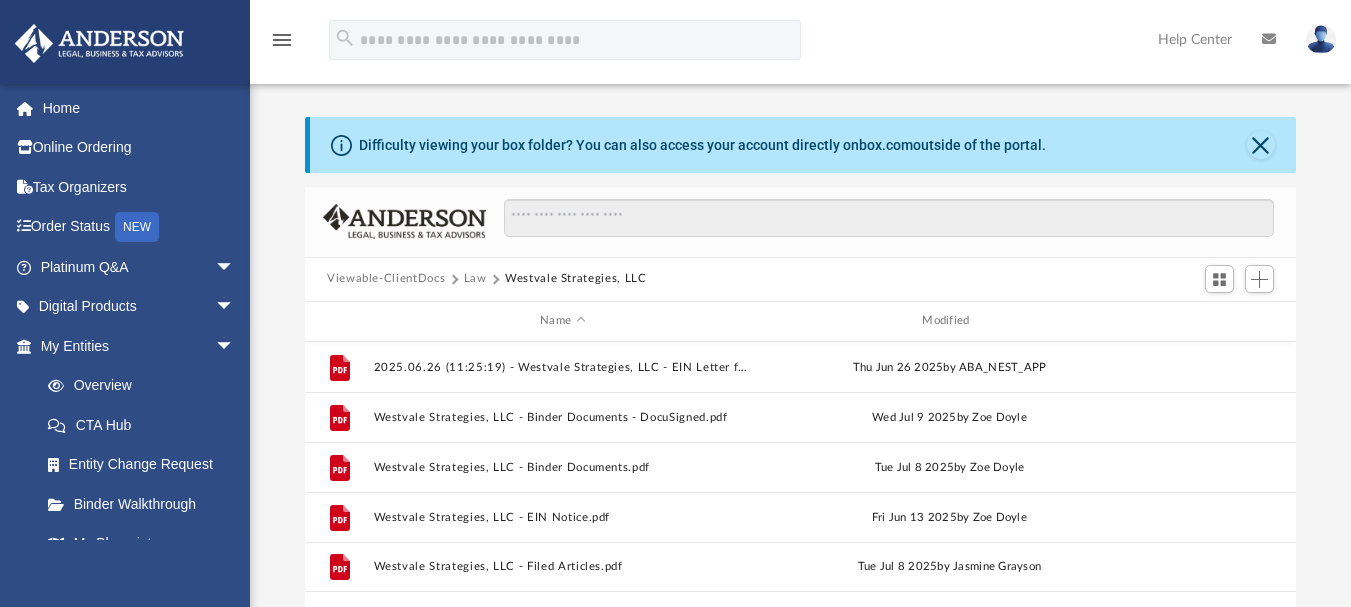 click on "Law" at bounding box center [475, 279] 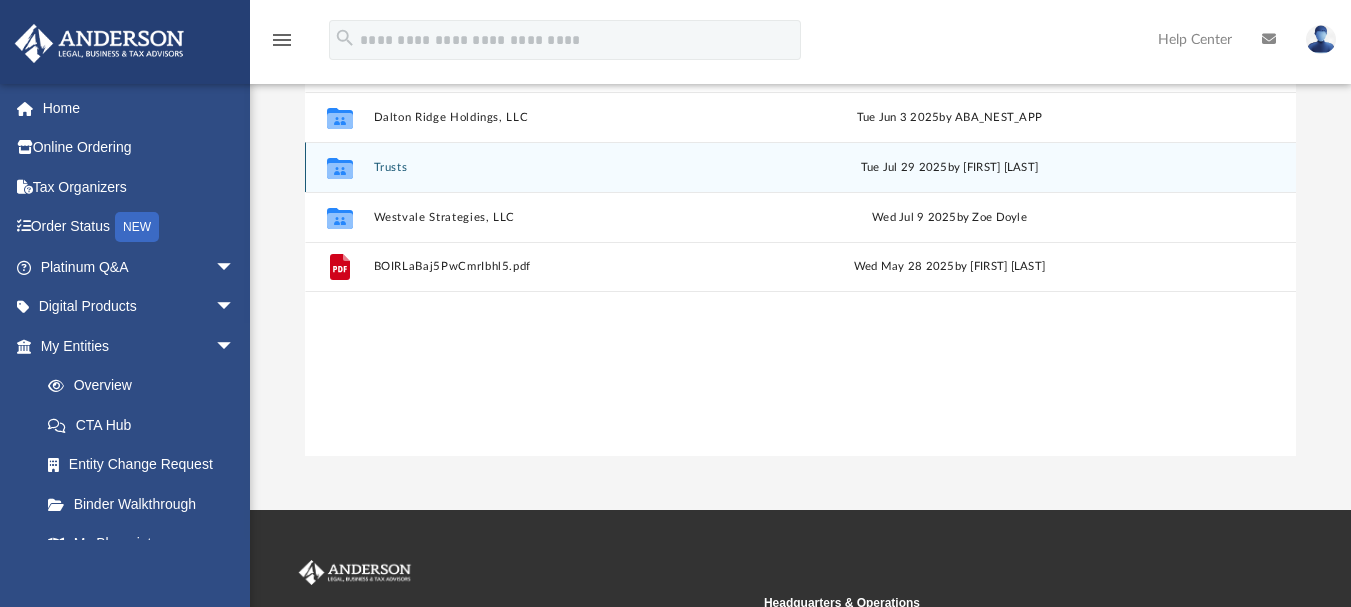 scroll, scrollTop: 100, scrollLeft: 0, axis: vertical 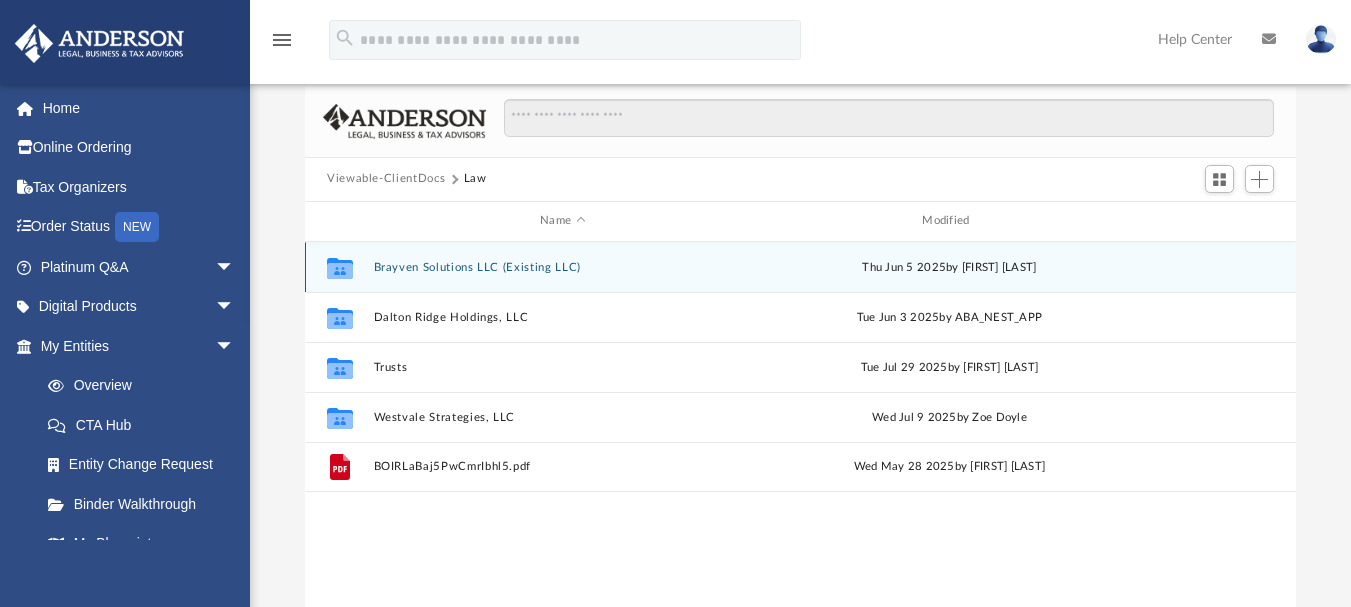 click on "Collaborated Folder Brayven Solutions LLC (Existing LLC) Thu Jun 5 2025  by Gabby Esteban" at bounding box center [800, 267] 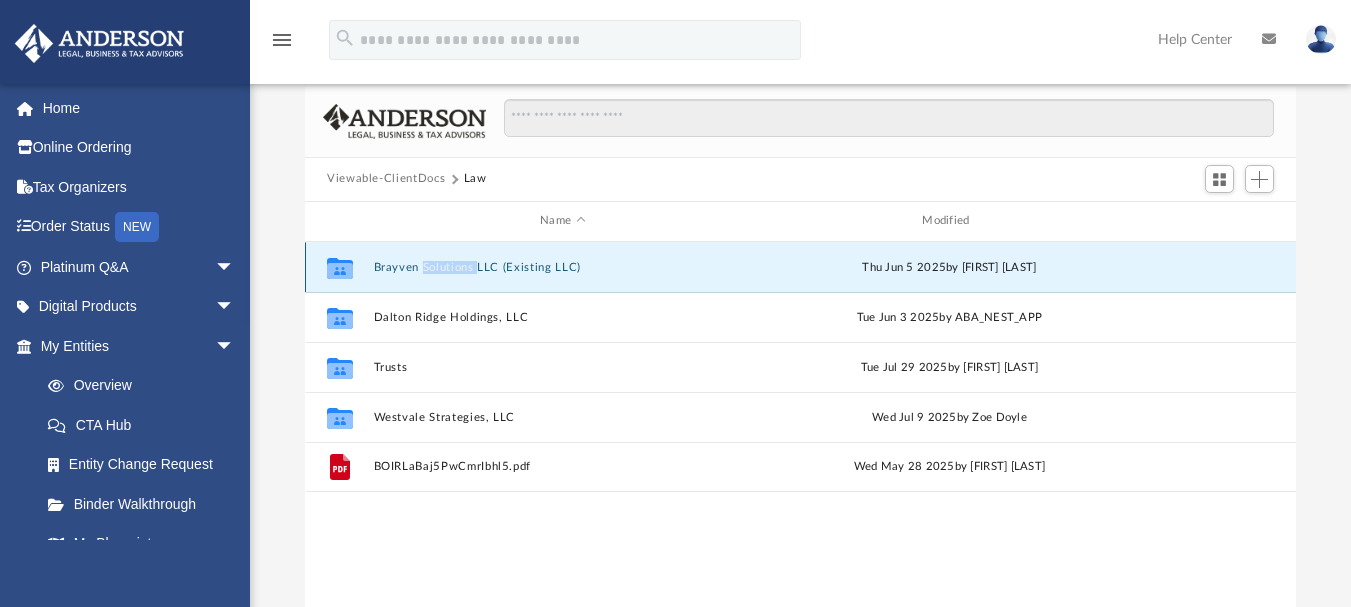 click on "Collaborated Folder Brayven Solutions LLC (Existing LLC) Thu Jun 5 2025  by Gabby Esteban" at bounding box center [800, 267] 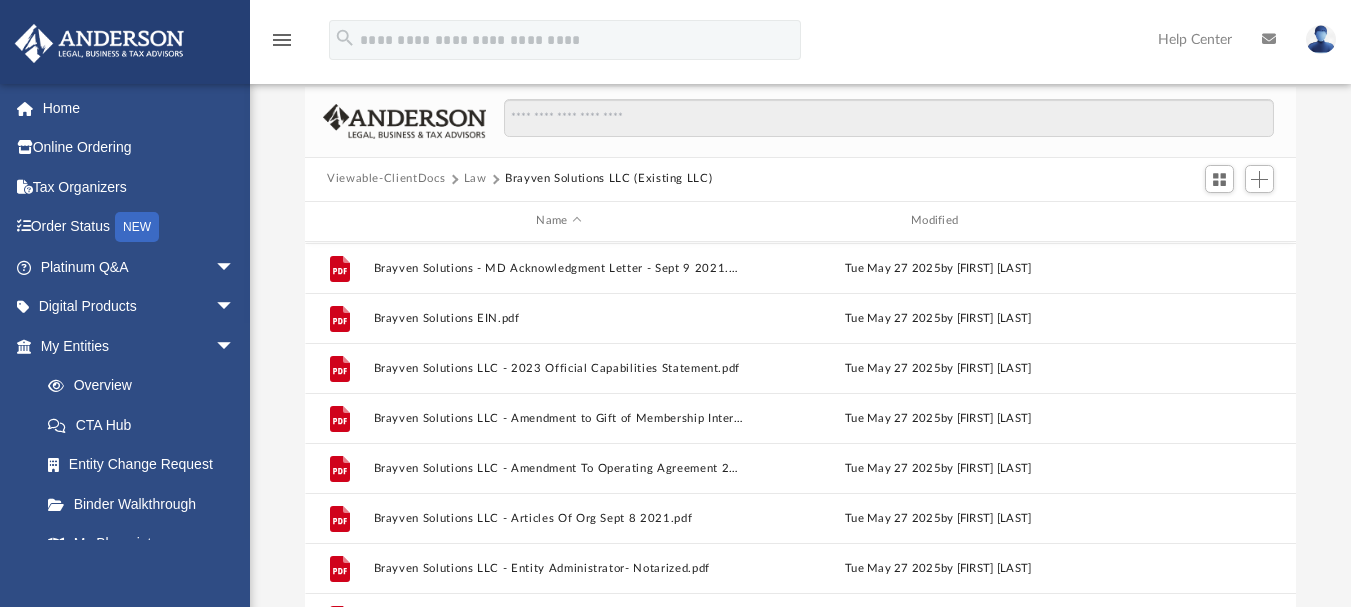 scroll, scrollTop: 236, scrollLeft: 0, axis: vertical 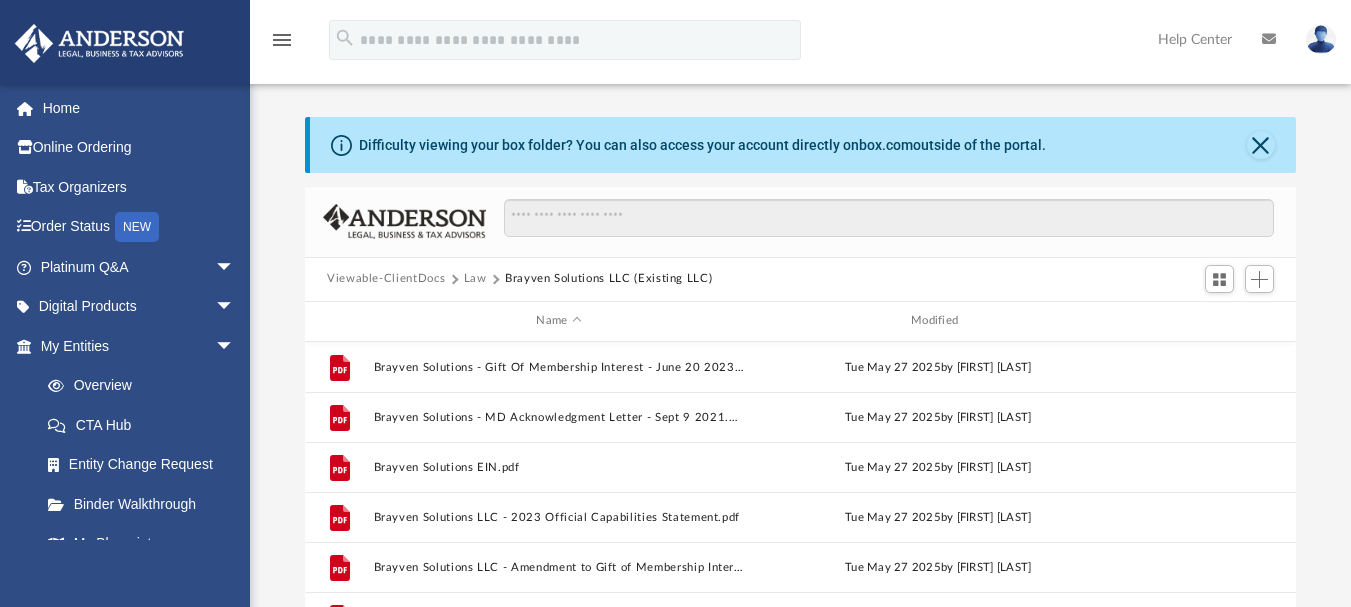 click on "Law" at bounding box center (475, 279) 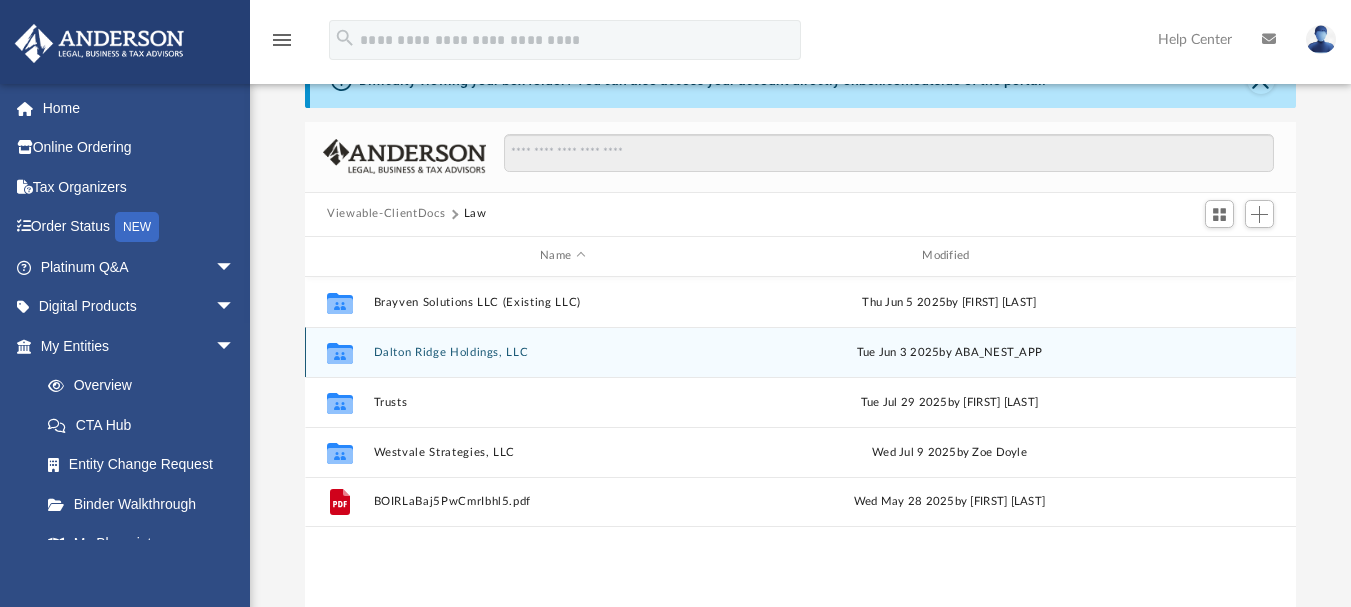 scroll, scrollTop: 100, scrollLeft: 0, axis: vertical 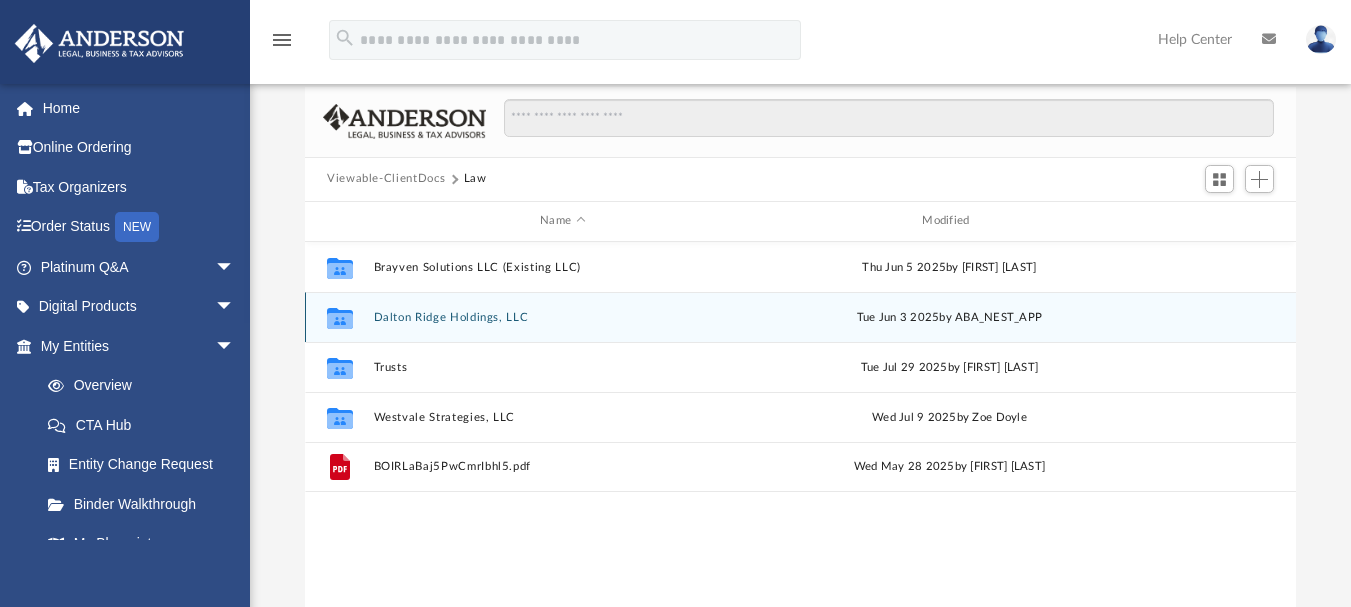 click on "Dalton Ridge Holdings, LLC" at bounding box center (563, 316) 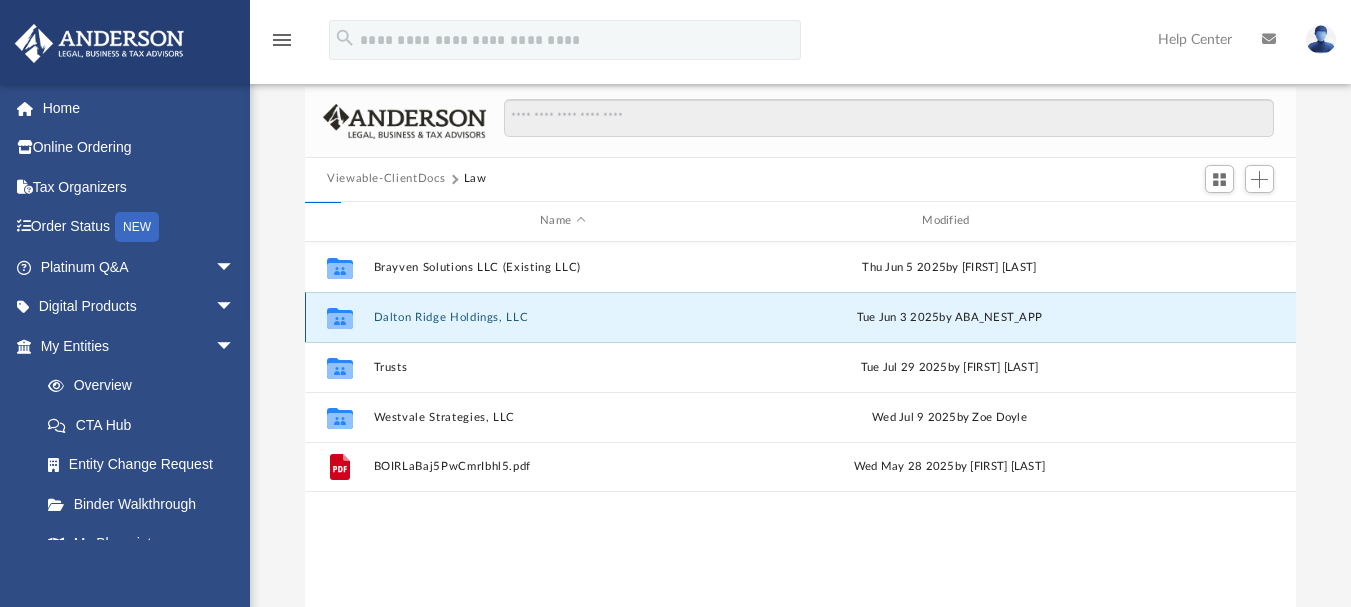 click on "Dalton Ridge Holdings, LLC" at bounding box center (563, 316) 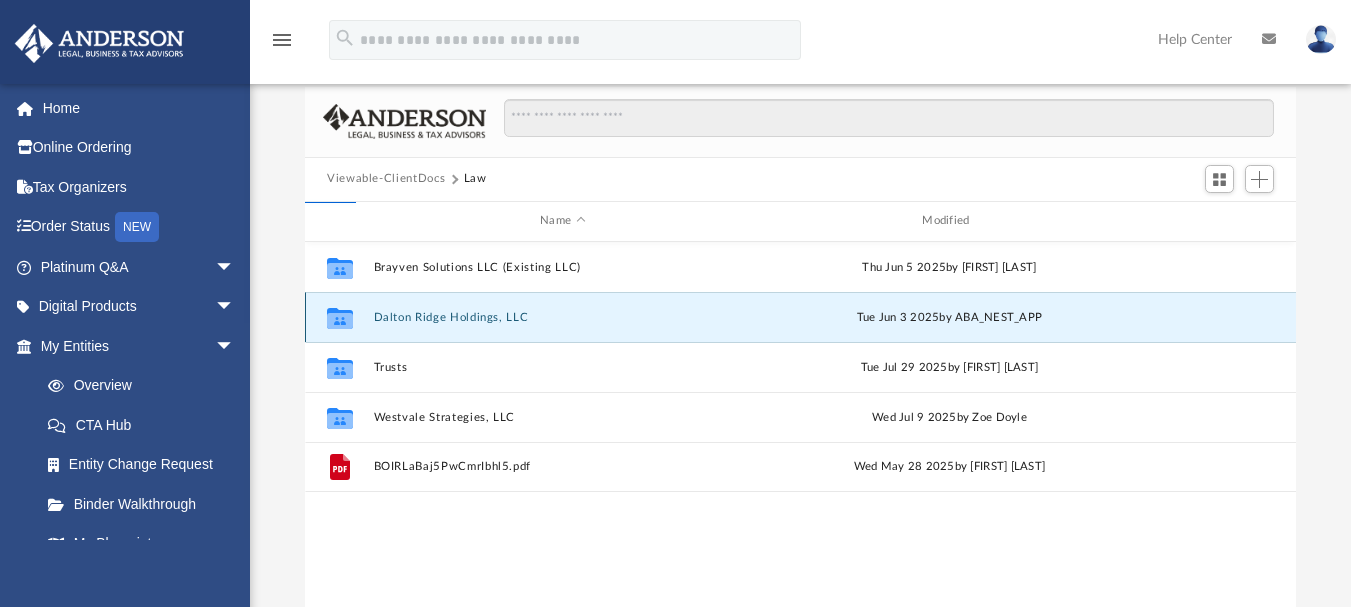 click on "Dalton Ridge Holdings, LLC" at bounding box center (563, 316) 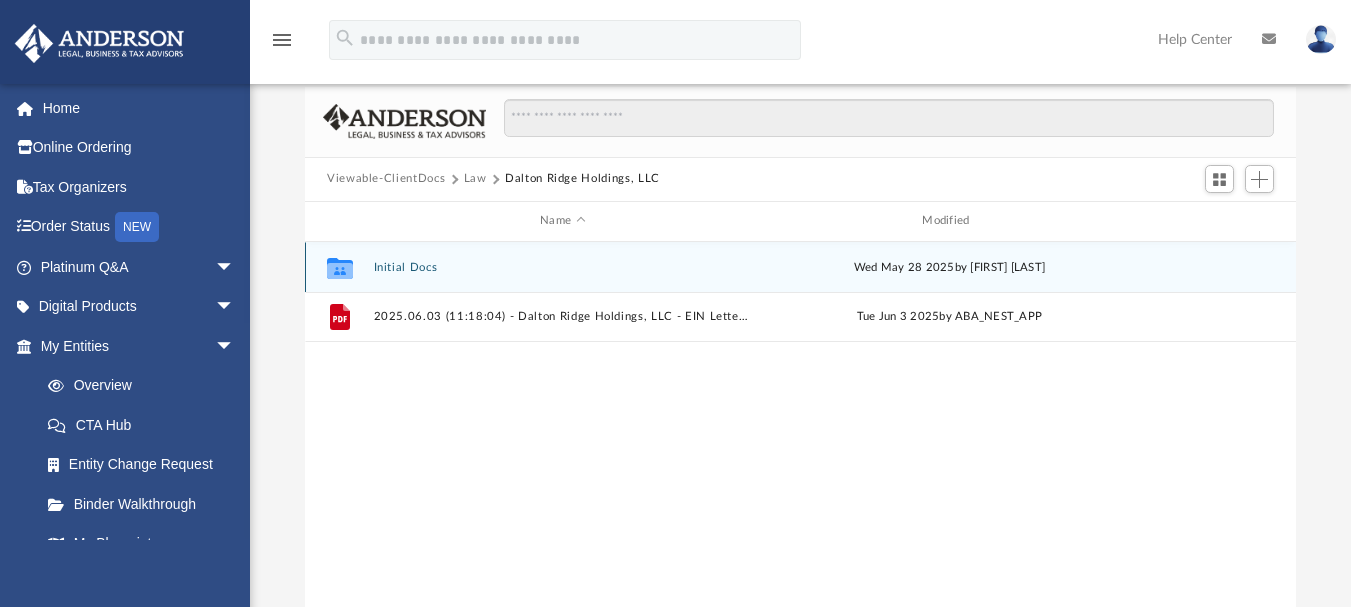 click on "Initial Docs" at bounding box center (563, 266) 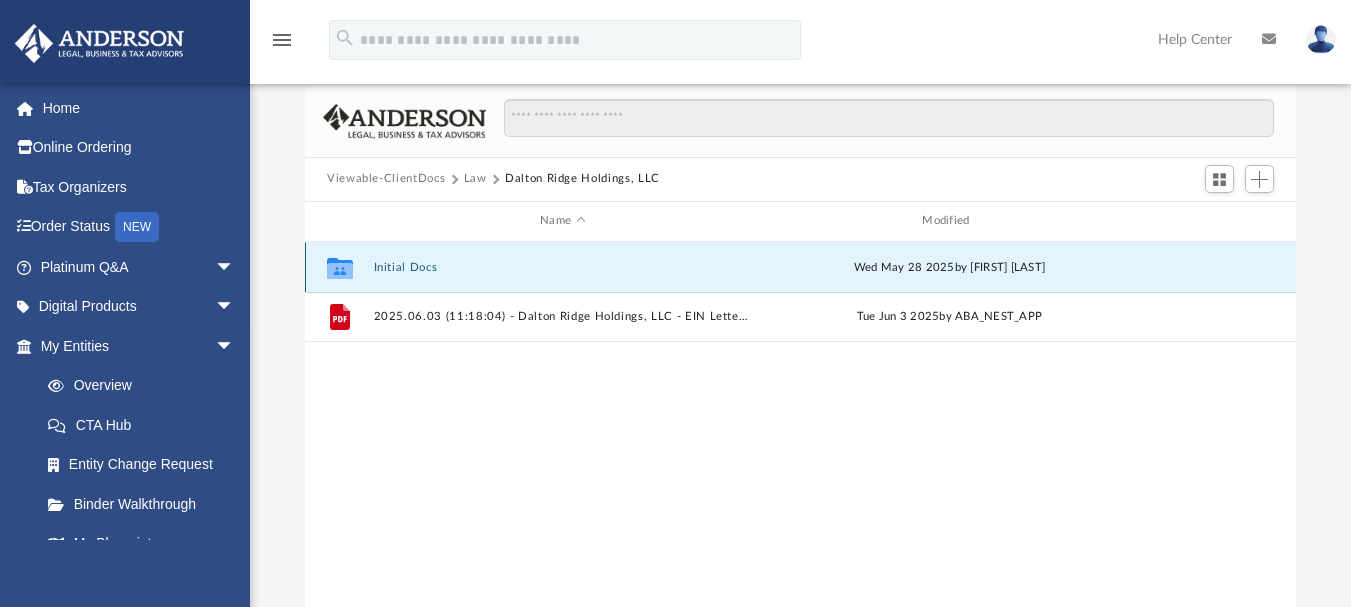 click on "Initial Docs" at bounding box center [563, 266] 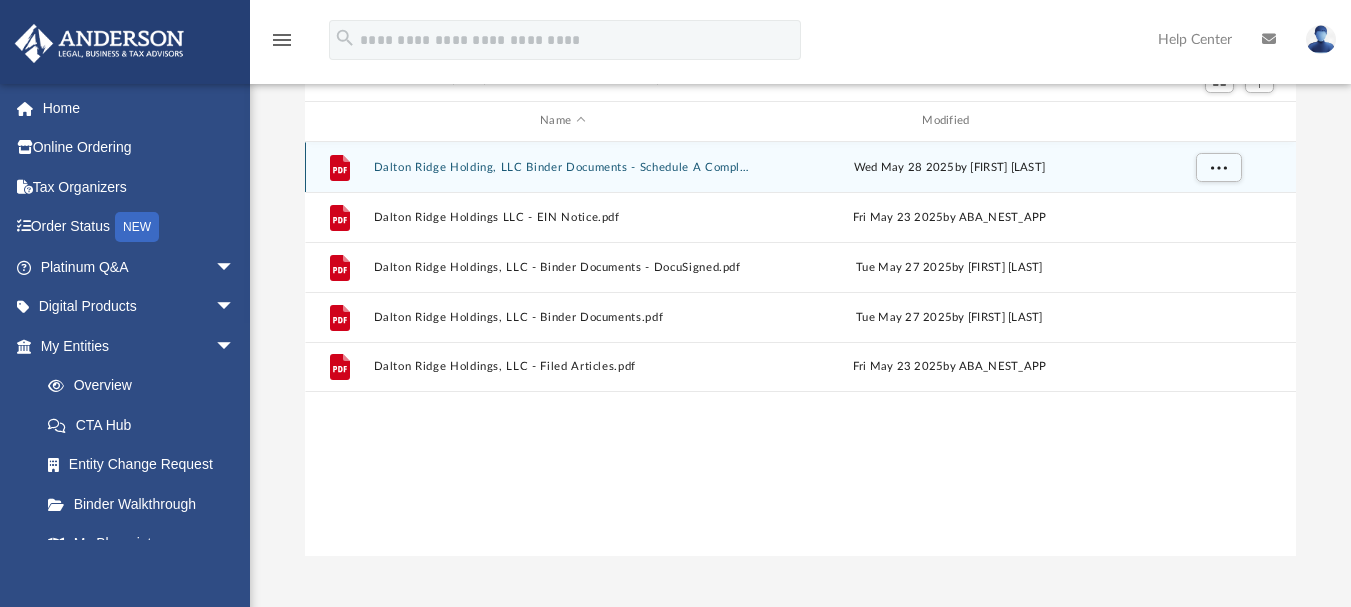 scroll, scrollTop: 0, scrollLeft: 0, axis: both 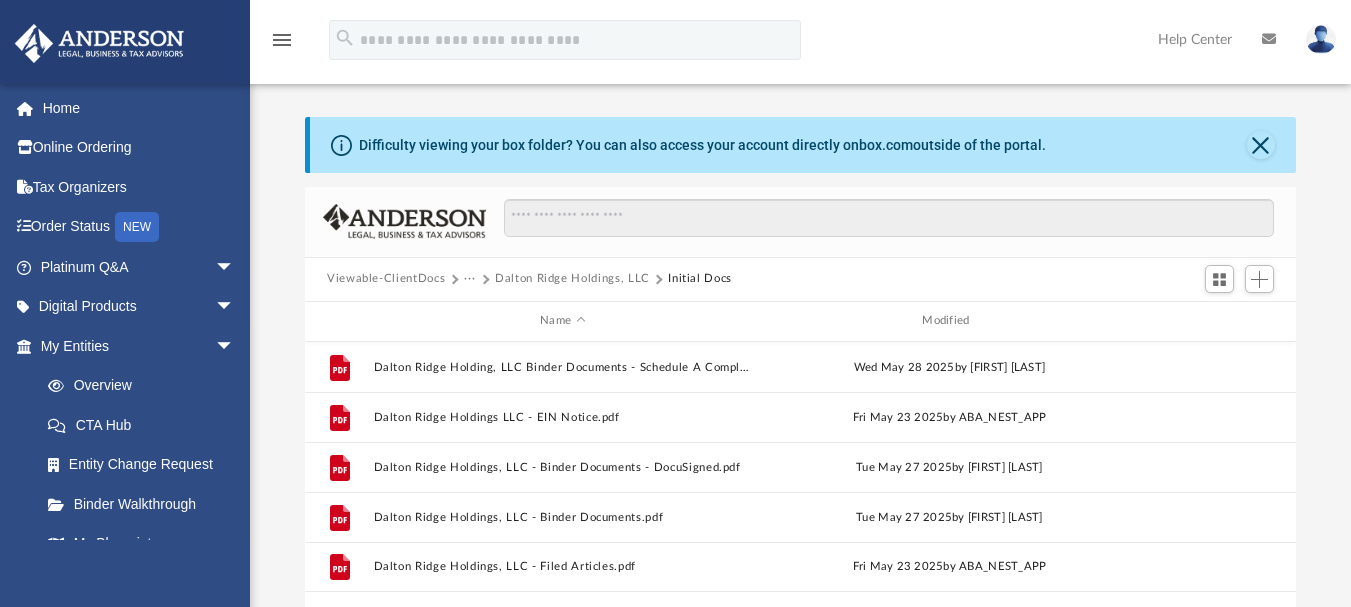 click on "Dalton Ridge Holdings, LLC" at bounding box center [572, 279] 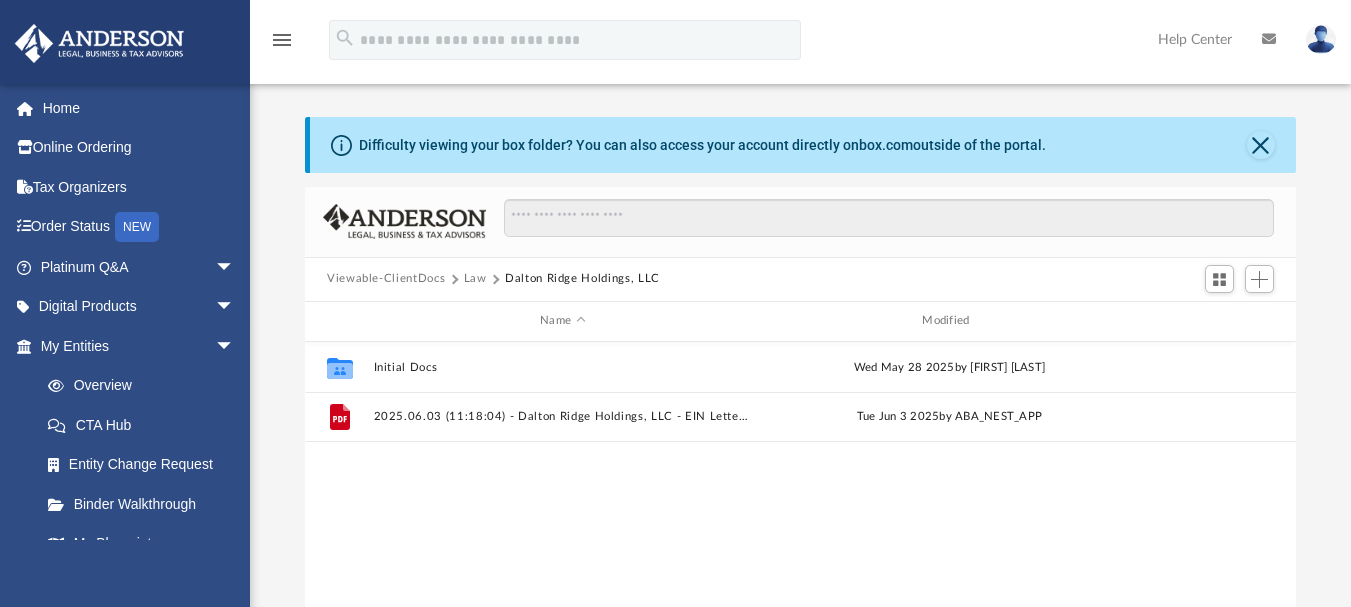 click on "Viewable-ClientDocs" at bounding box center [386, 279] 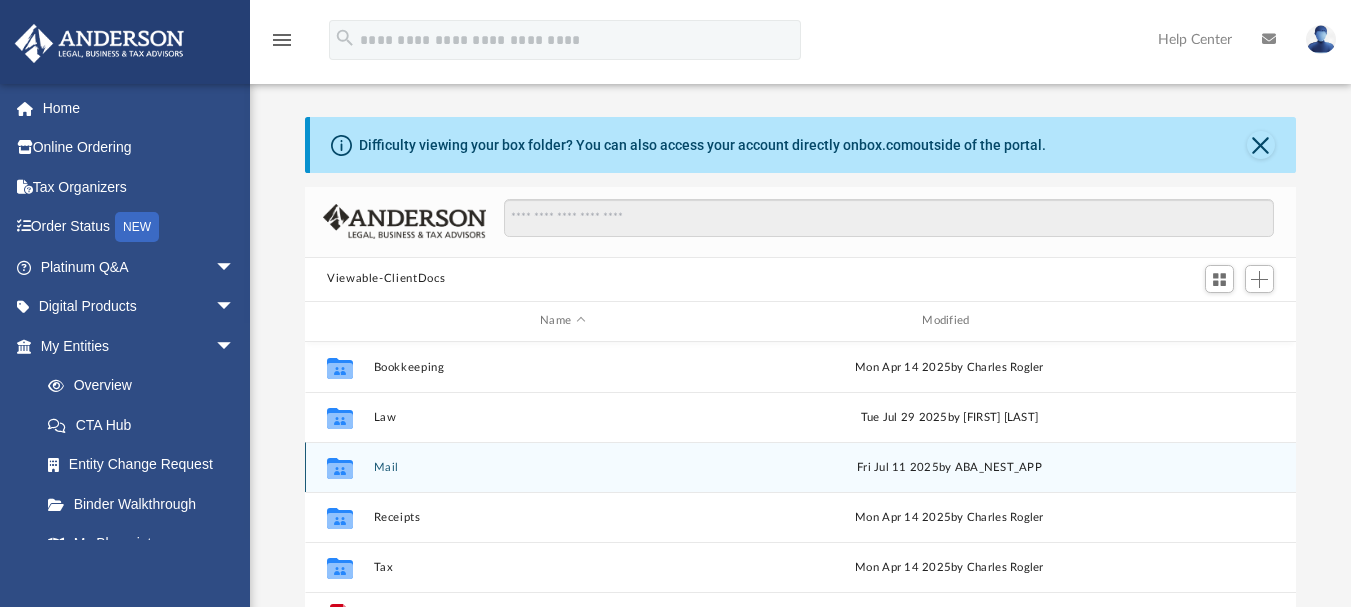 click on "Collaborated Folder Mail Fri Jul 11 2025  by ABA_NEST_APP" at bounding box center [800, 467] 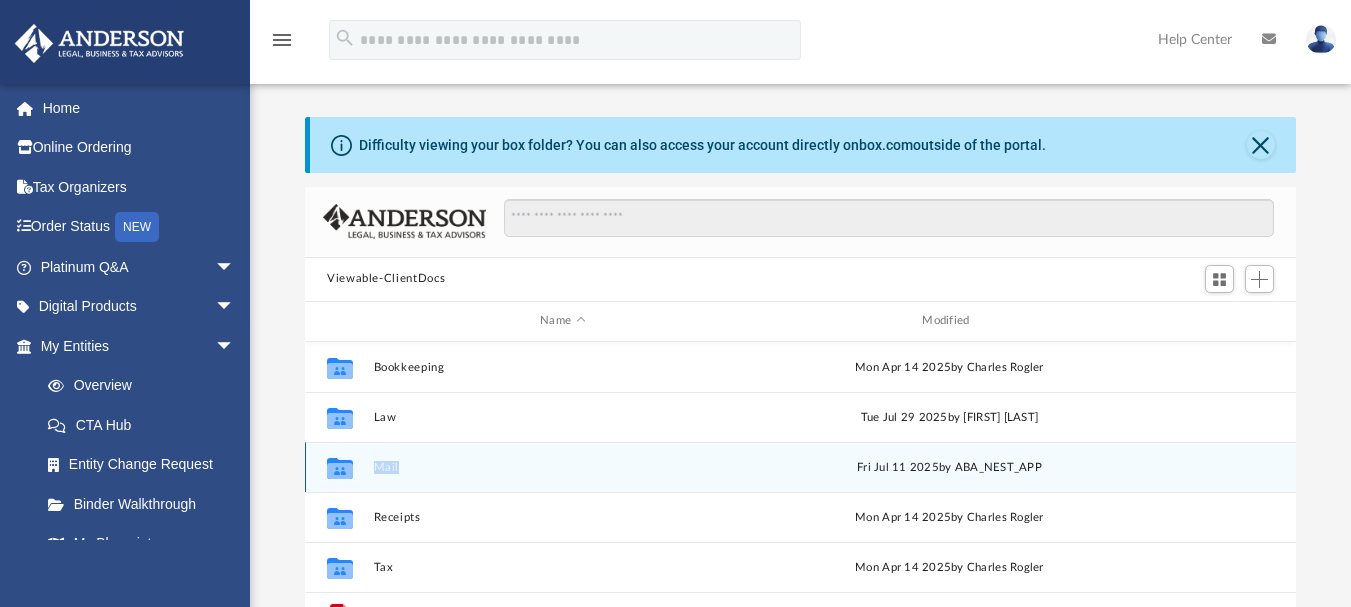 click on "Collaborated Folder Mail Fri Jul 11 2025  by ABA_NEST_APP" at bounding box center [800, 467] 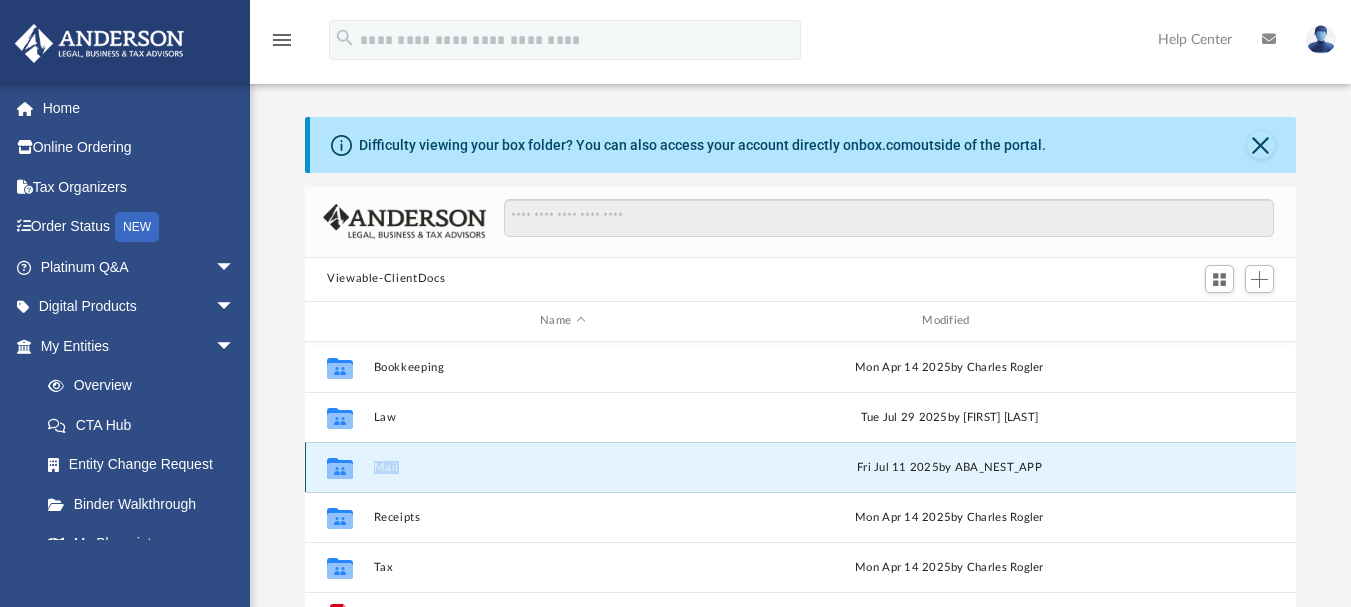 click on "Mail" at bounding box center [563, 466] 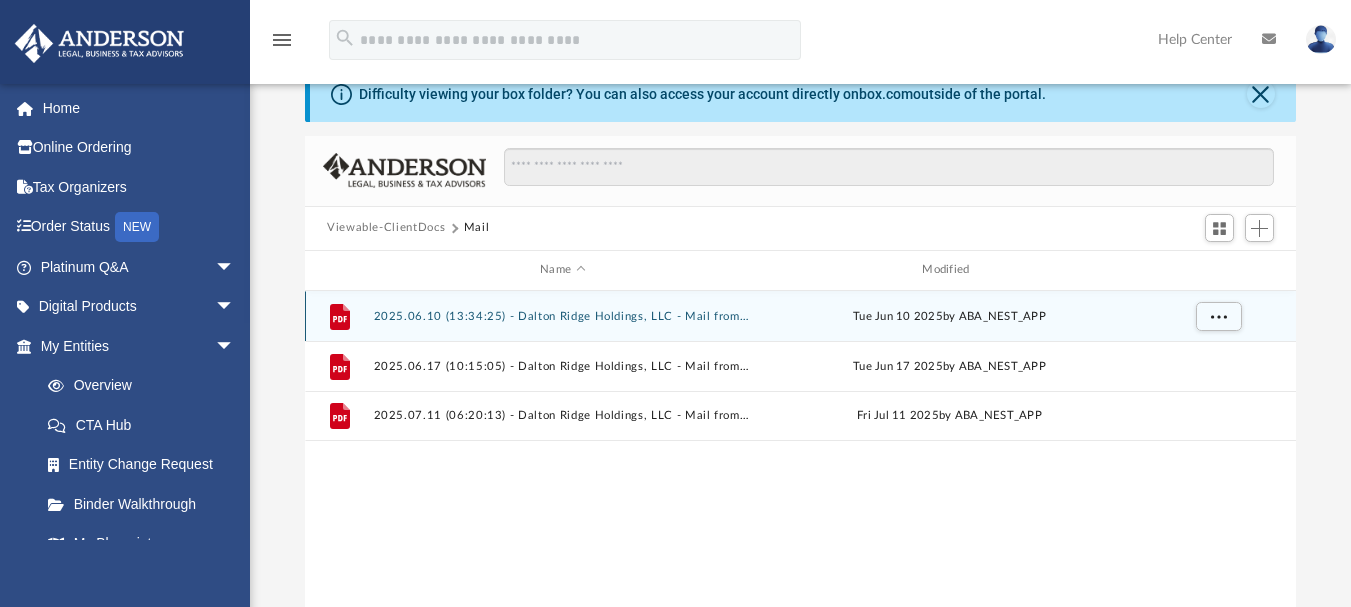 scroll, scrollTop: 100, scrollLeft: 0, axis: vertical 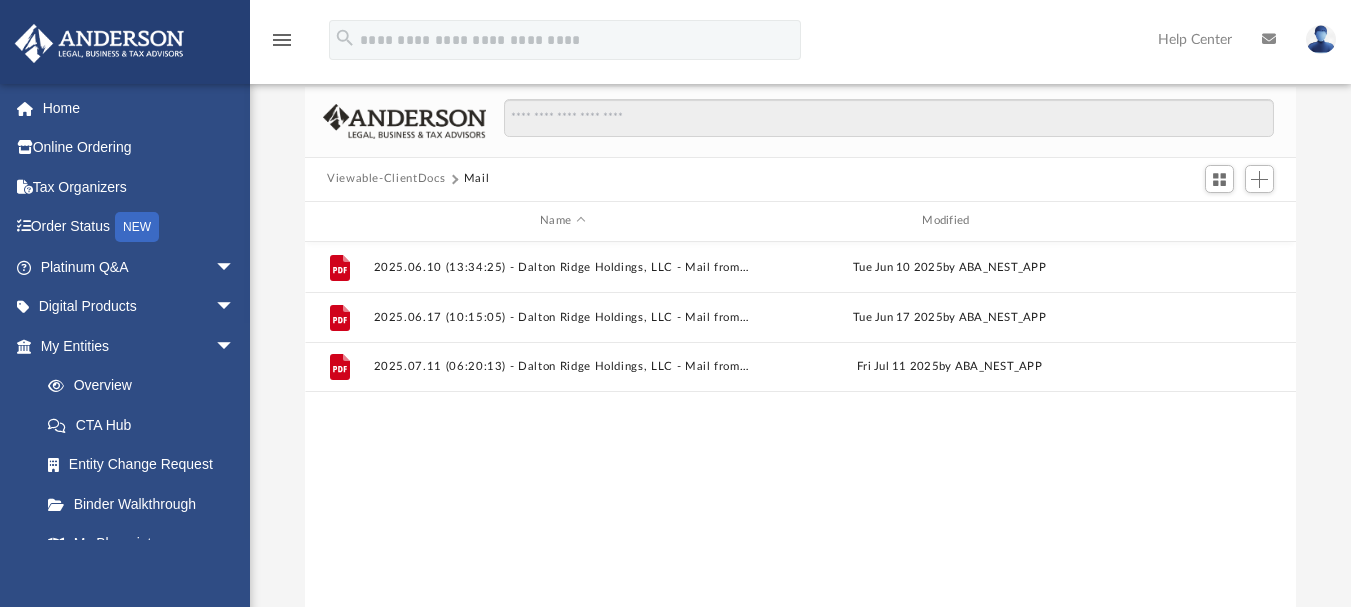 click on "File 2025.06.10 (13:34:25) - Dalton Ridge Holdings, LLC - Mail from Navy Federal Credit Union.pdf Tue Jun 10 2025  by ABA_NEST_APP File 2025.06.17 (10:15:05) - Dalton Ridge Holdings, LLC - Mail from Business Solutions Team.pdf Tue Jun 17 2025  by ABA_NEST_APP File 2025.07.11 (06:20:13) - Dalton Ridge Holdings, LLC - Mail from NAVY @ FEDERAL Credit Union.pdf Fri Jul 11 2025  by ABA_NEST_APP" at bounding box center [800, 449] 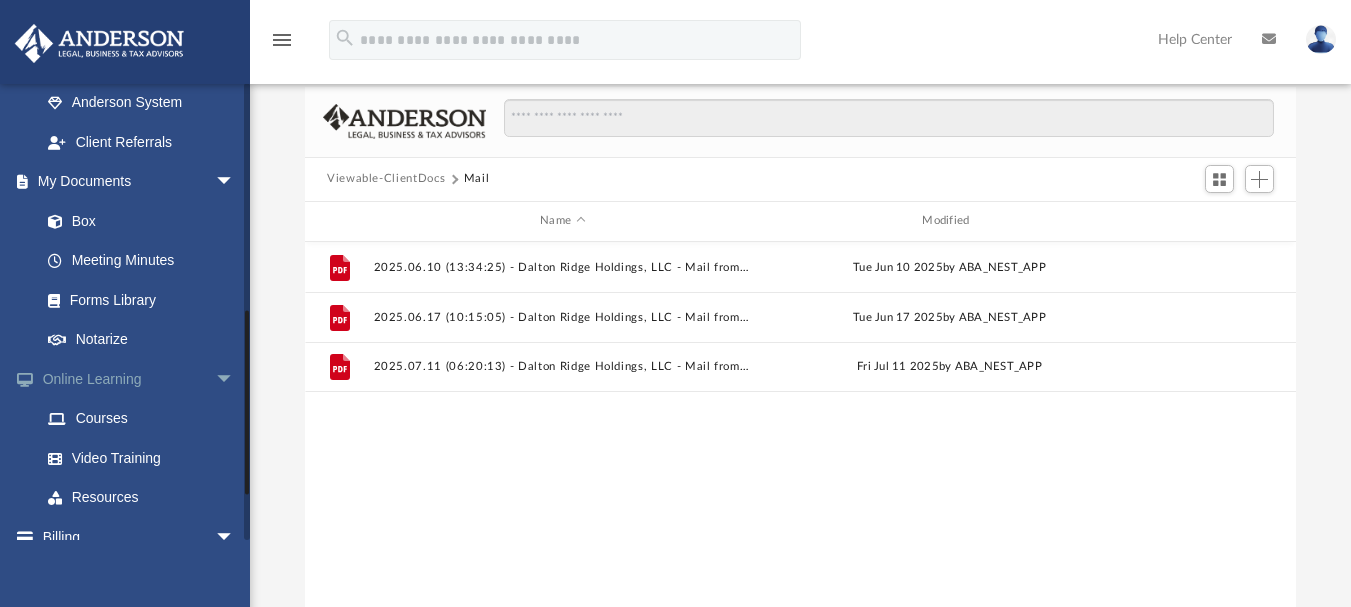 scroll, scrollTop: 660, scrollLeft: 0, axis: vertical 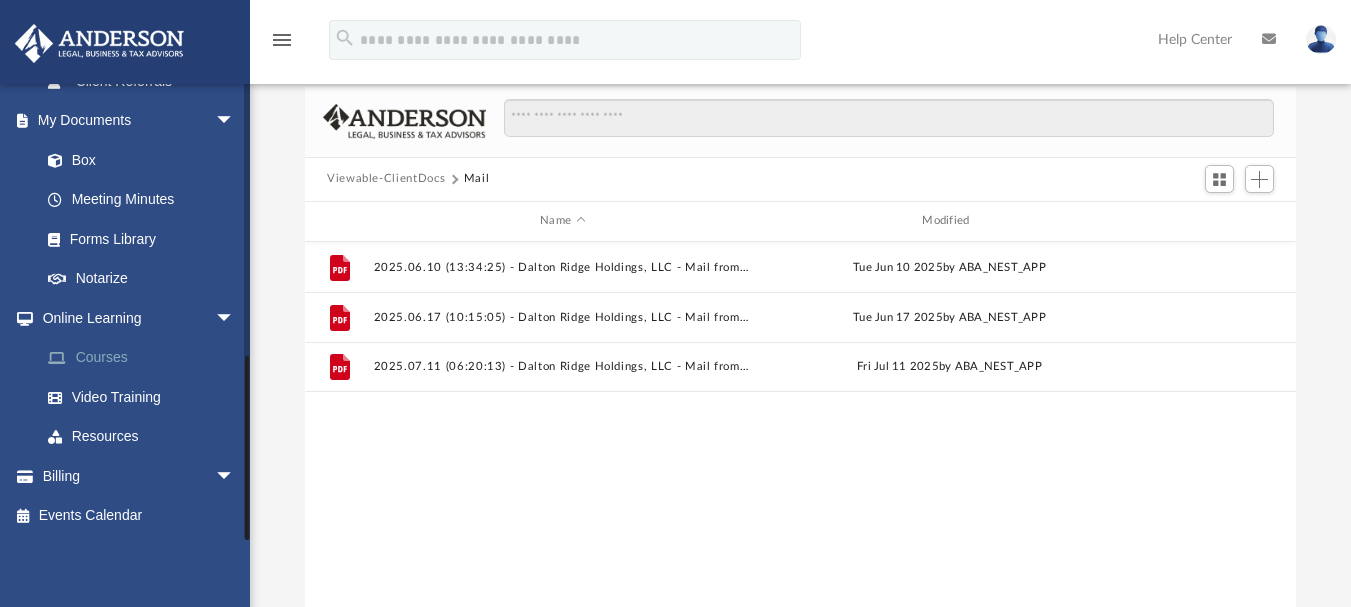 click on "Courses" at bounding box center (146, 358) 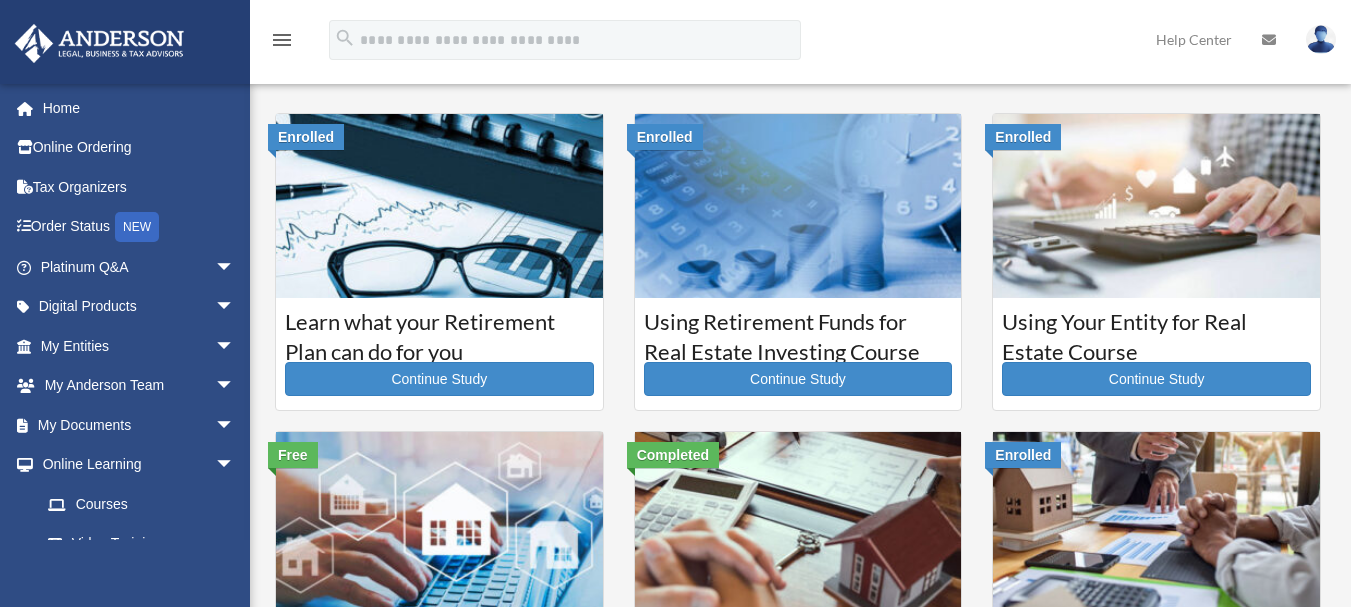 scroll, scrollTop: 0, scrollLeft: 0, axis: both 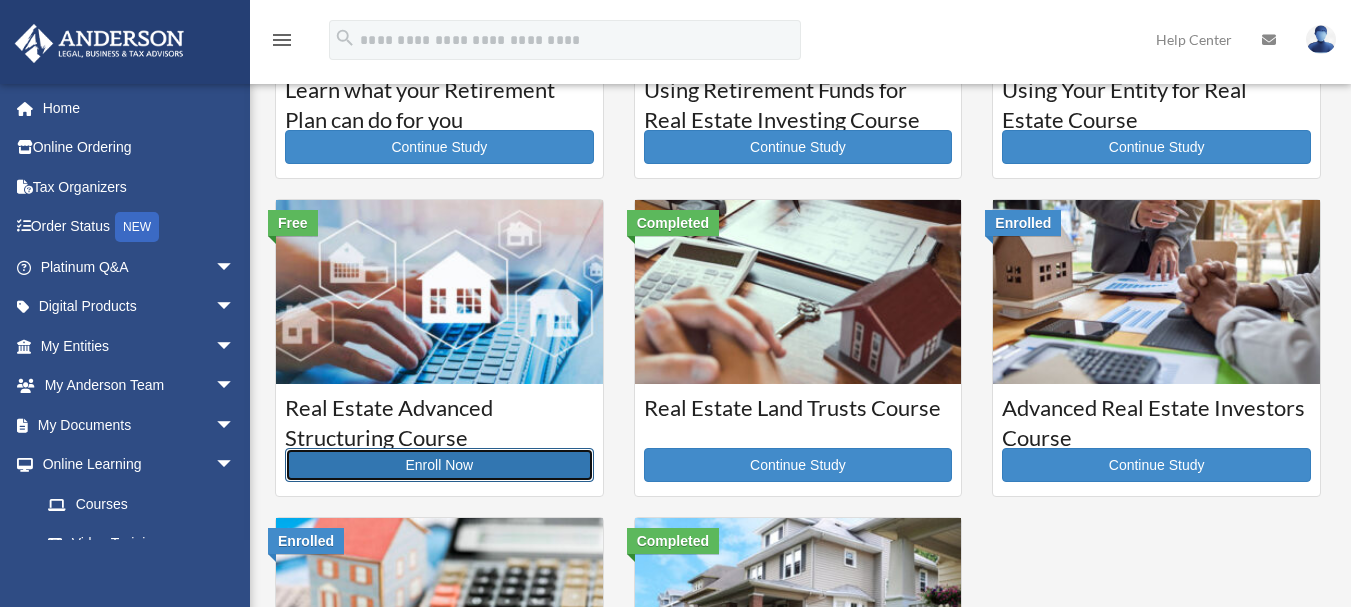 click on "Enroll Now" at bounding box center (439, 465) 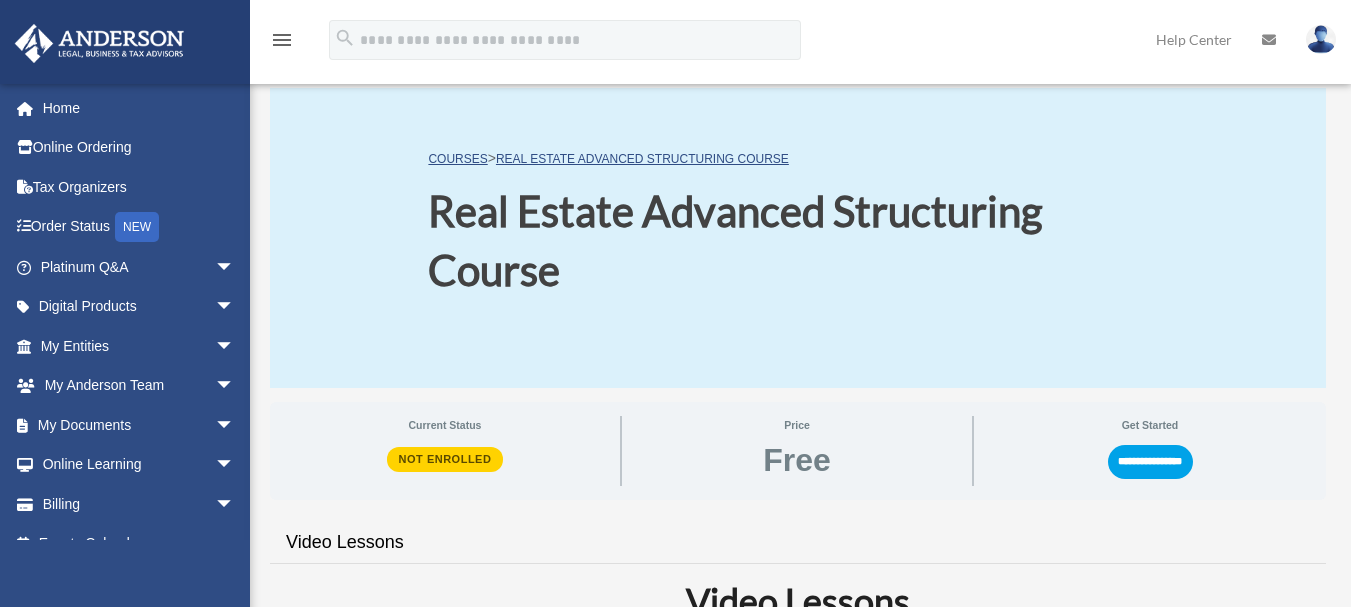 scroll, scrollTop: 0, scrollLeft: 0, axis: both 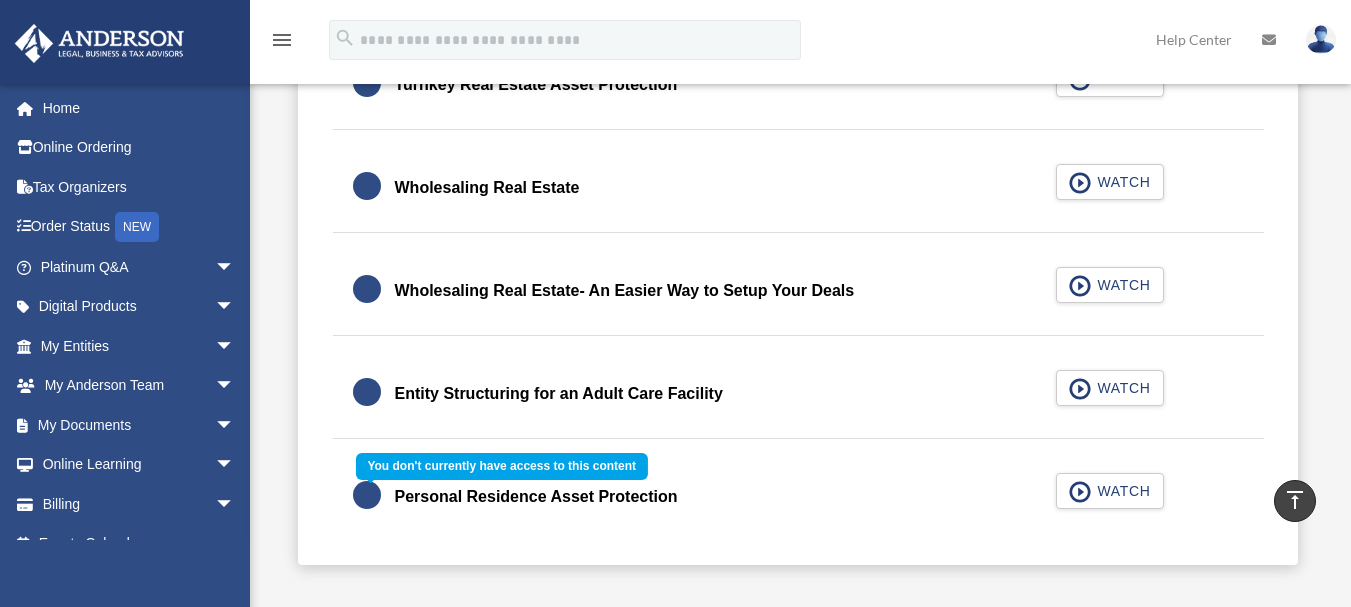 click on "Personal Residence Asset Protection
WATCH" at bounding box center (798, 497) 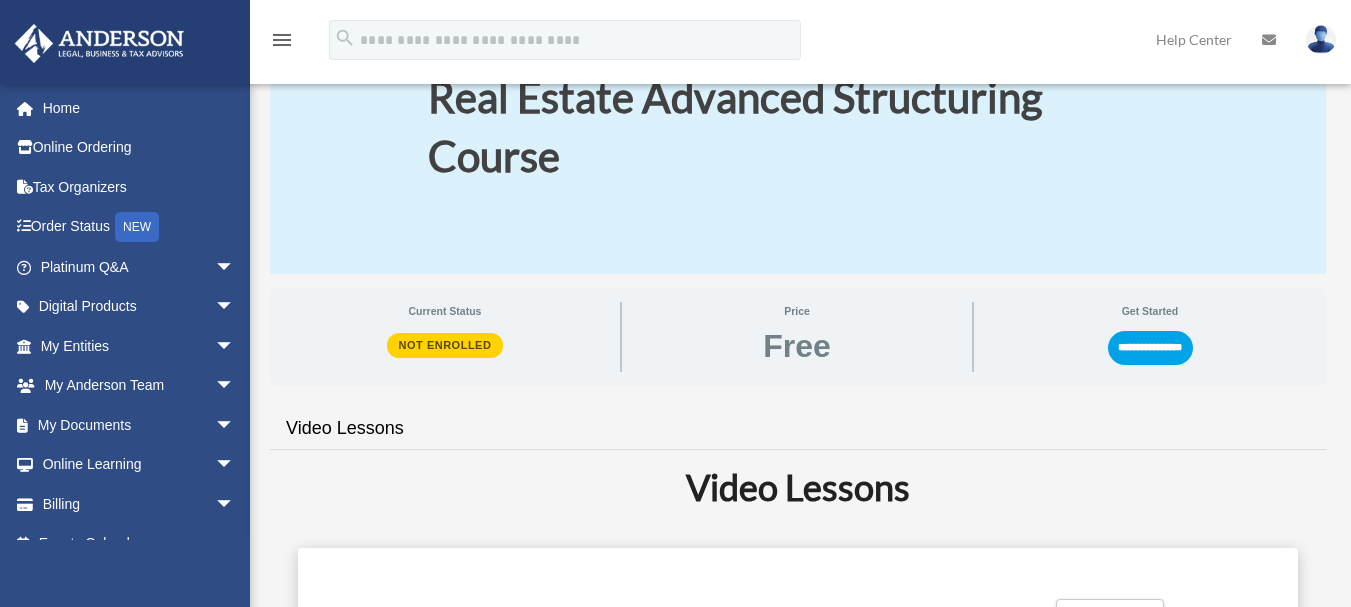 scroll, scrollTop: 53, scrollLeft: 0, axis: vertical 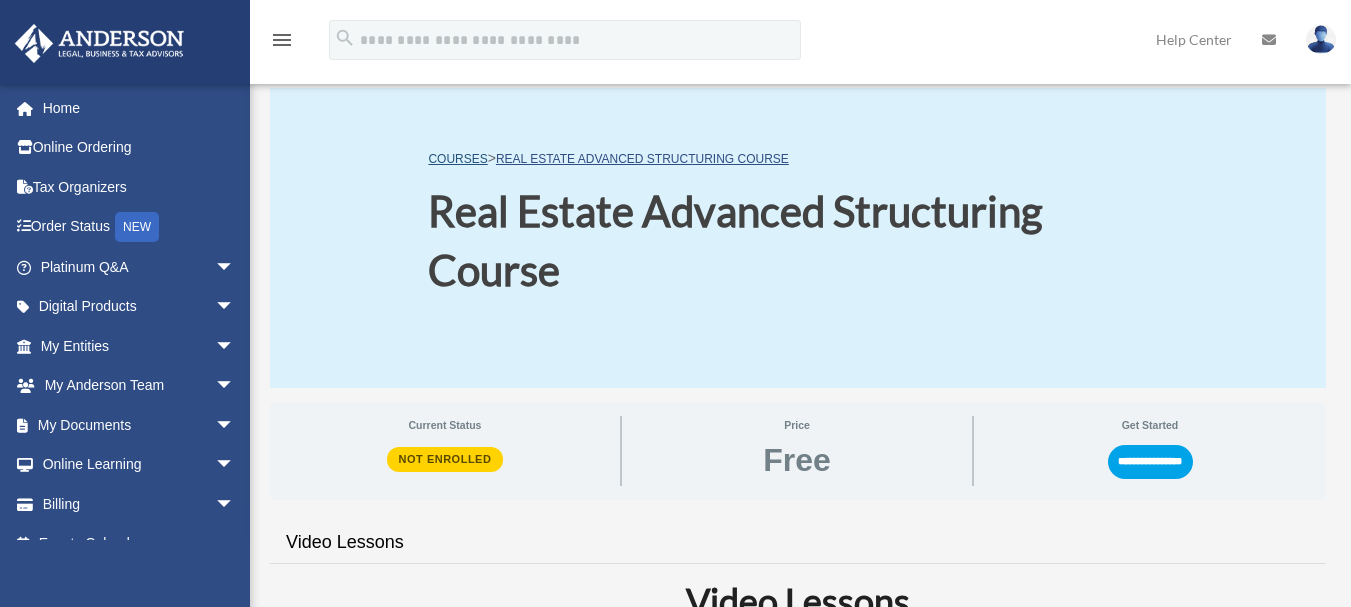 click on "COURSES" at bounding box center (457, 159) 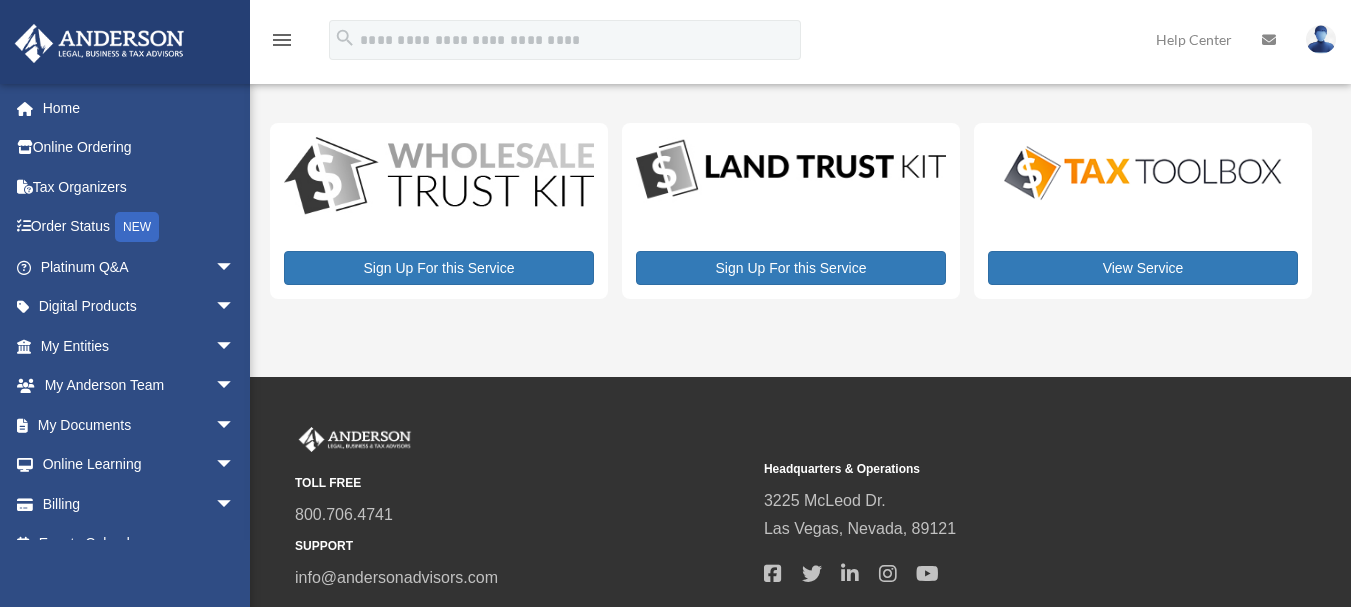 scroll, scrollTop: 0, scrollLeft: 0, axis: both 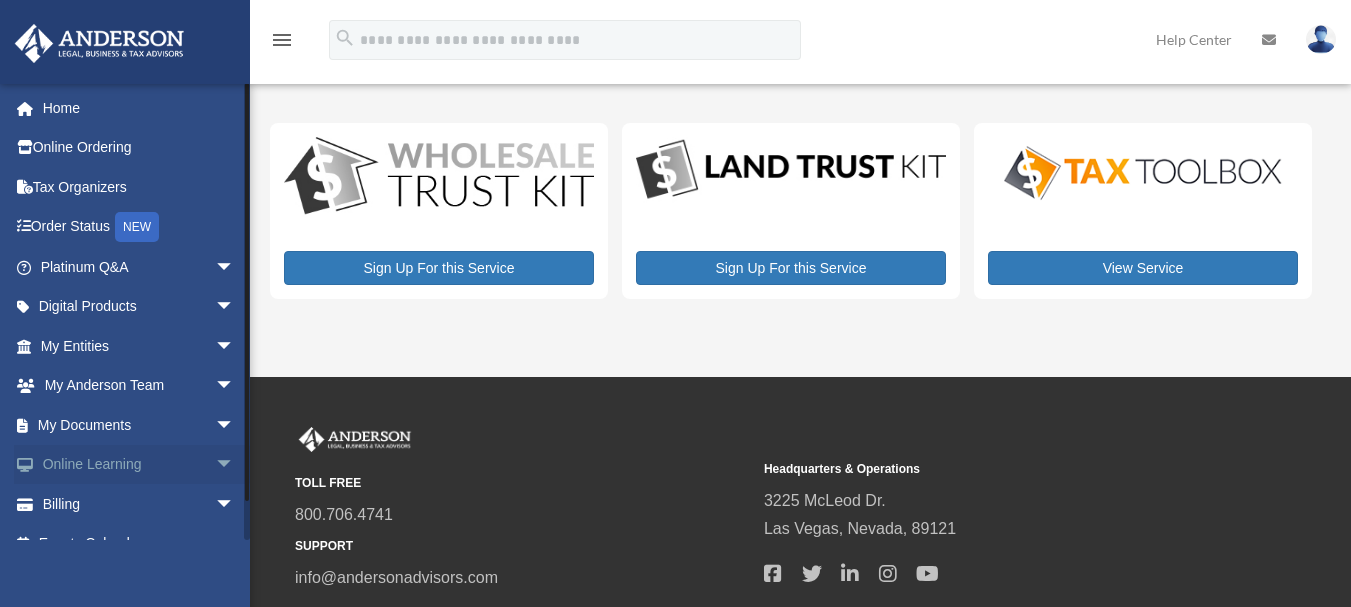 click on "arrow_drop_down" at bounding box center [235, 465] 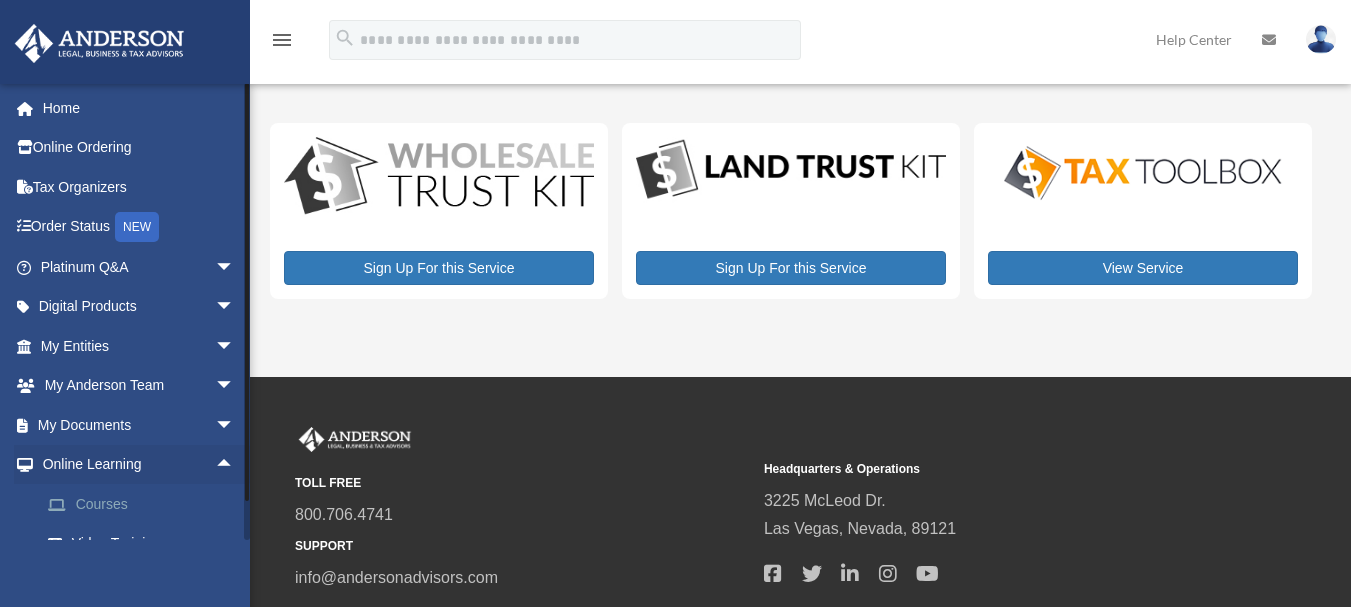 click on "Courses" at bounding box center (146, 504) 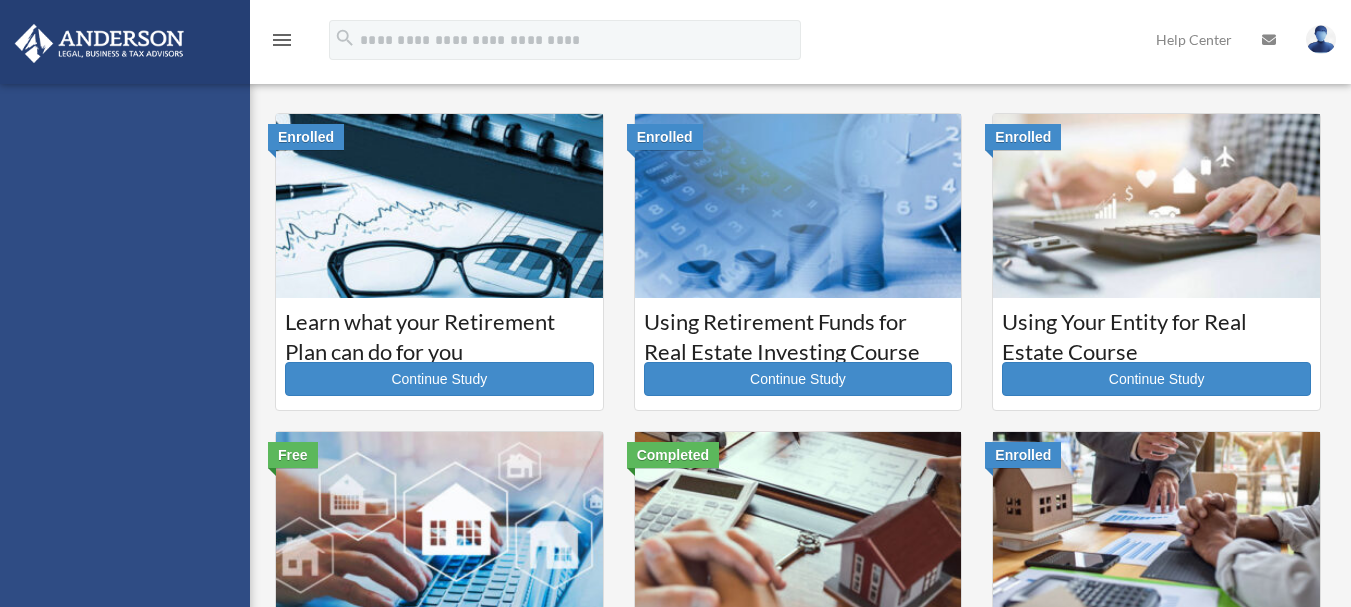 scroll, scrollTop: 0, scrollLeft: 0, axis: both 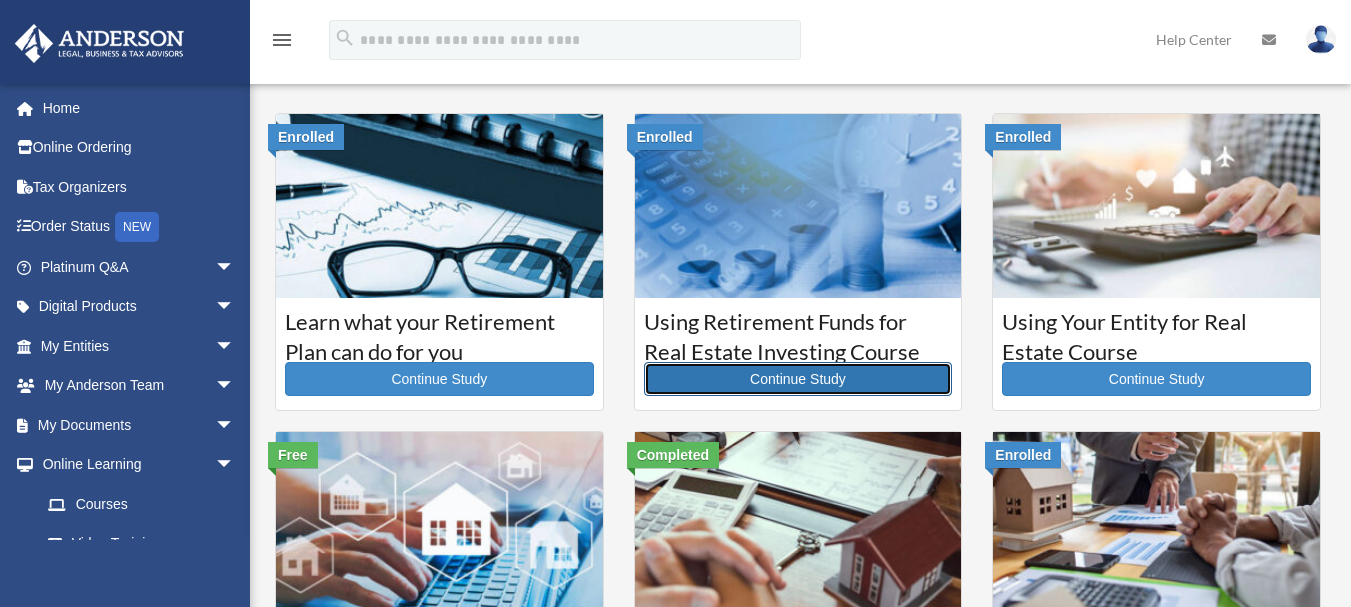 click on "Continue Study" at bounding box center [798, 379] 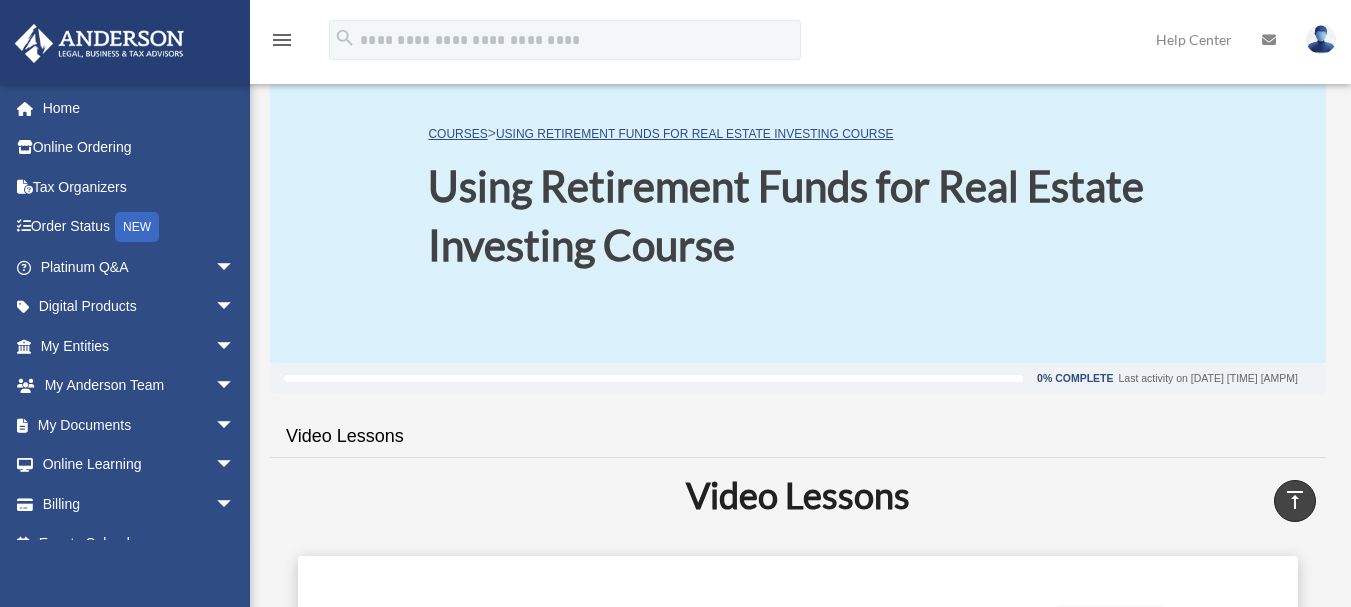 scroll, scrollTop: 0, scrollLeft: 0, axis: both 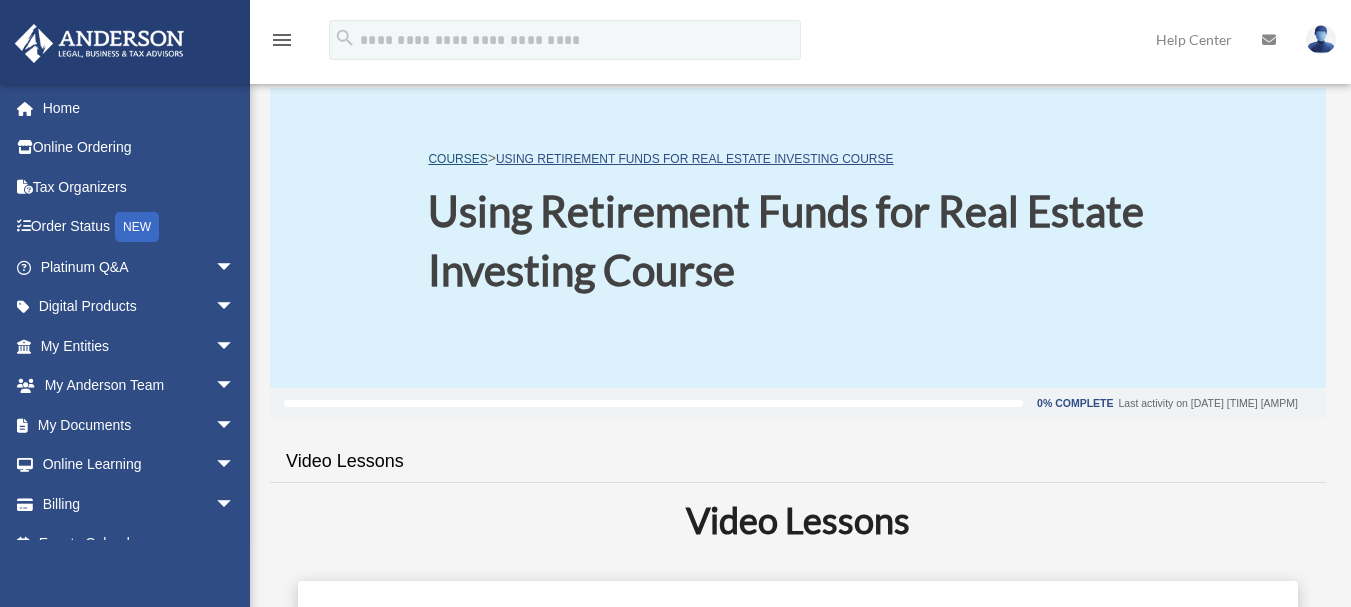 click on "COURSES" at bounding box center (457, 159) 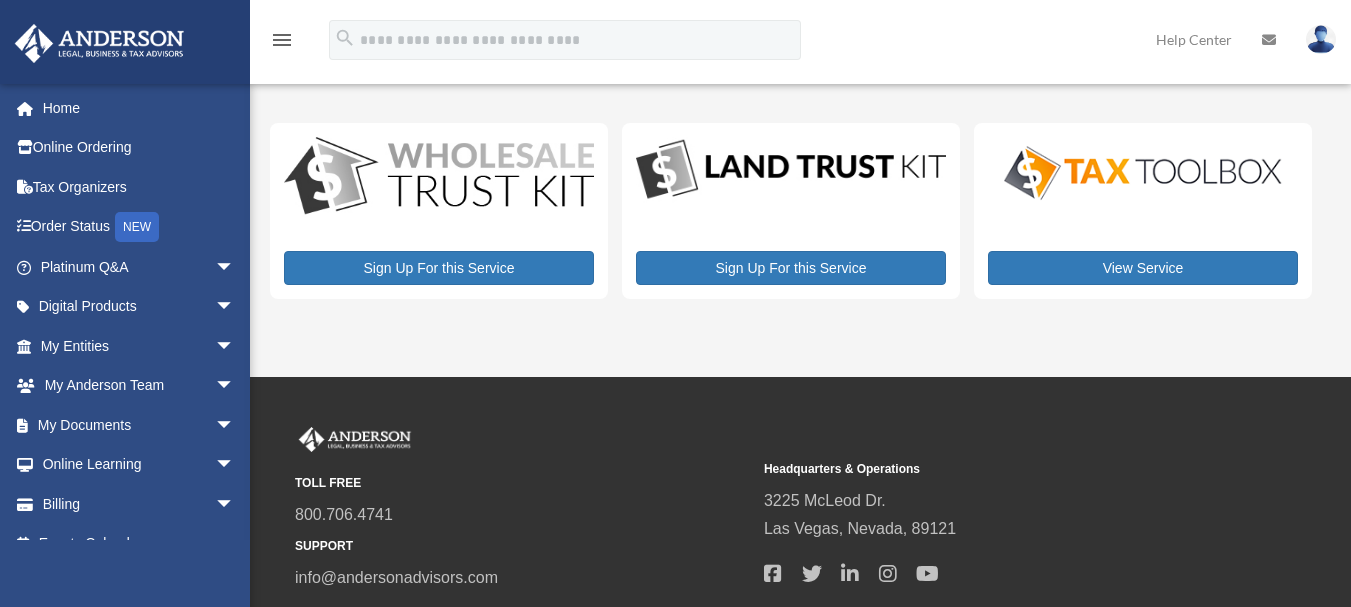 scroll, scrollTop: 0, scrollLeft: 0, axis: both 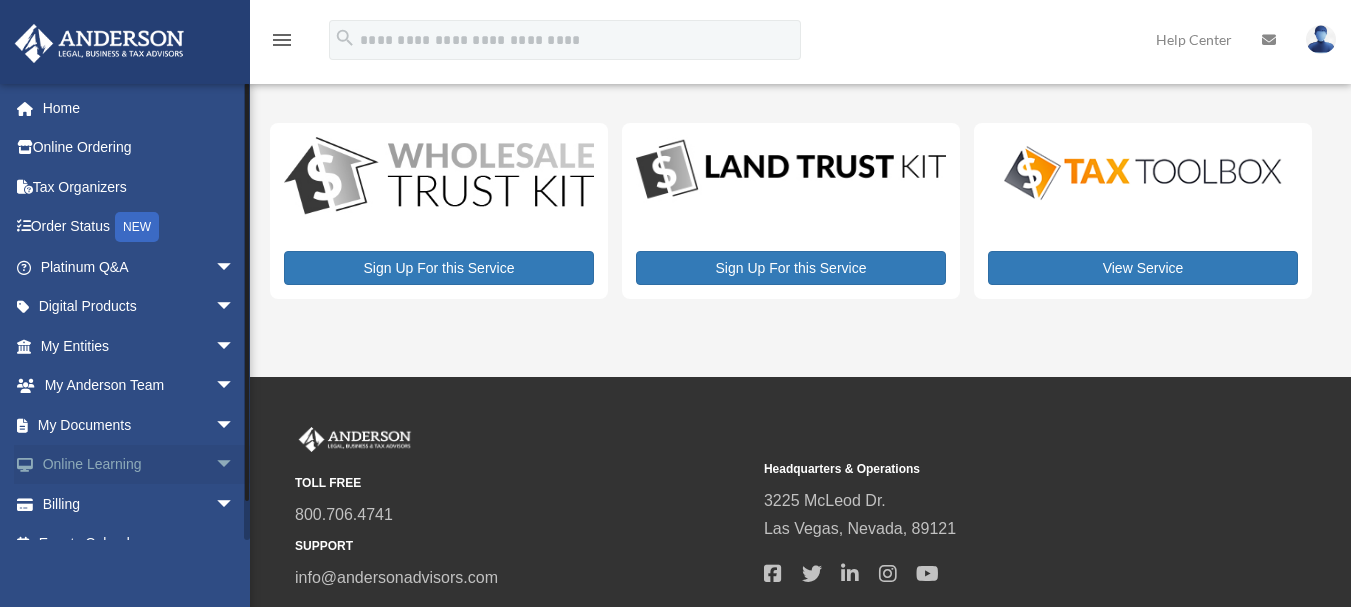 click on "arrow_drop_down" at bounding box center (235, 465) 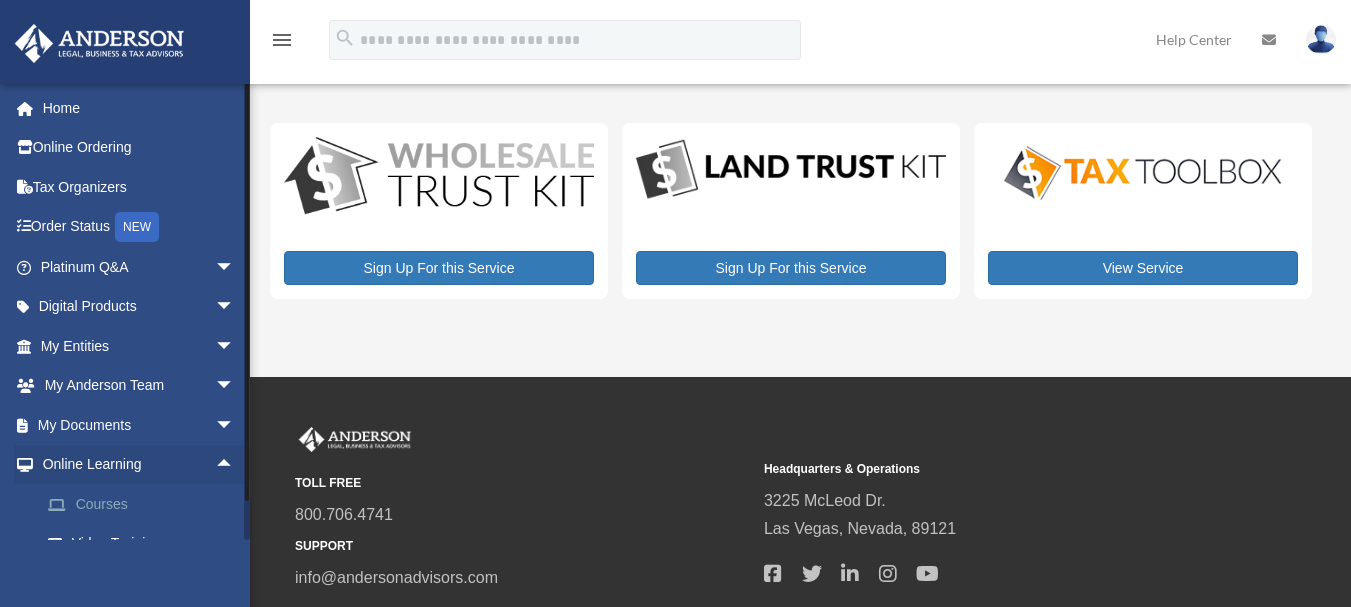 click on "Courses" at bounding box center [146, 504] 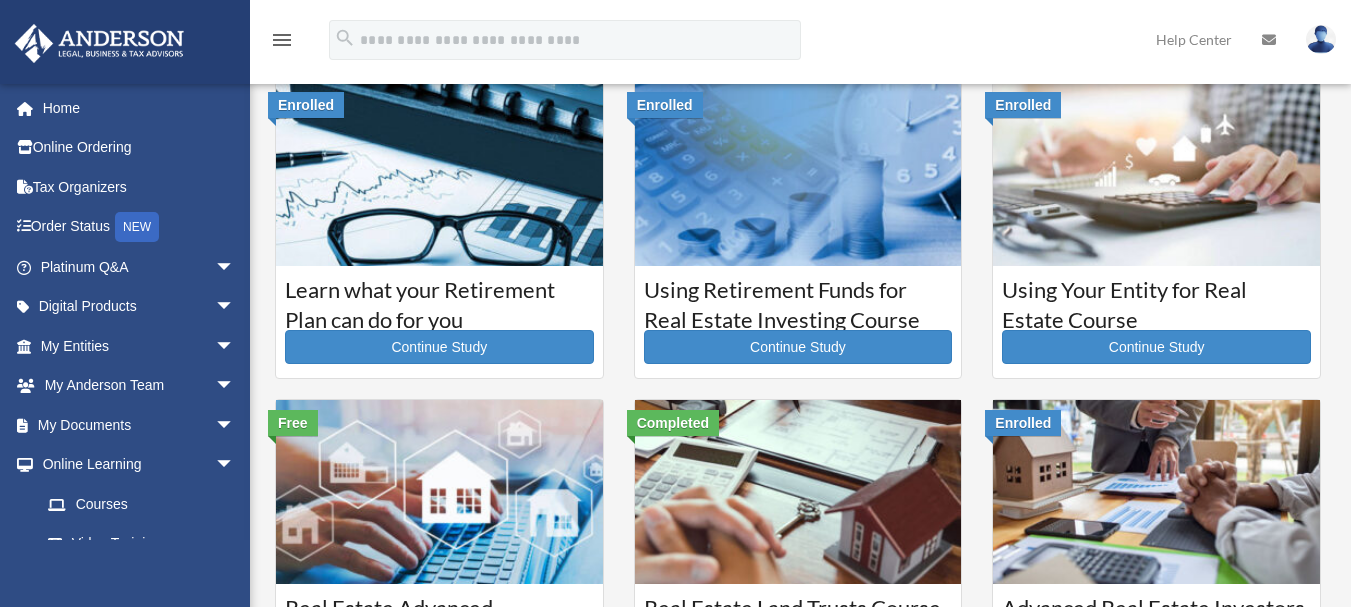 scroll, scrollTop: 0, scrollLeft: 0, axis: both 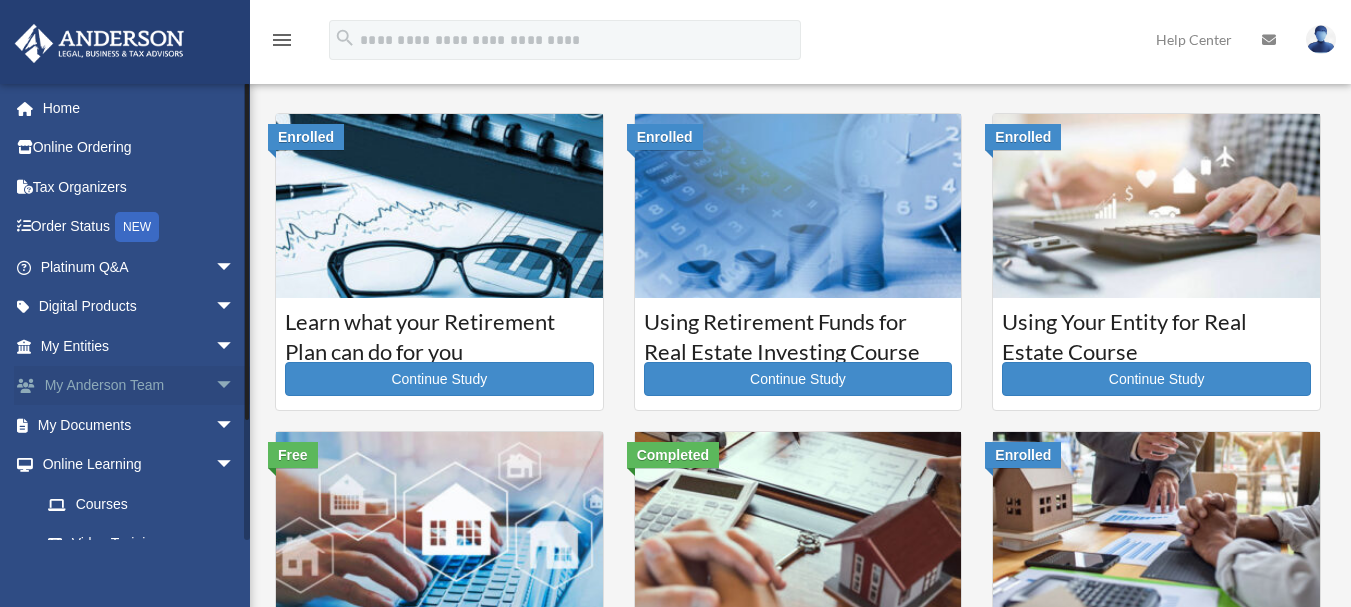 click on "arrow_drop_down" at bounding box center [235, 386] 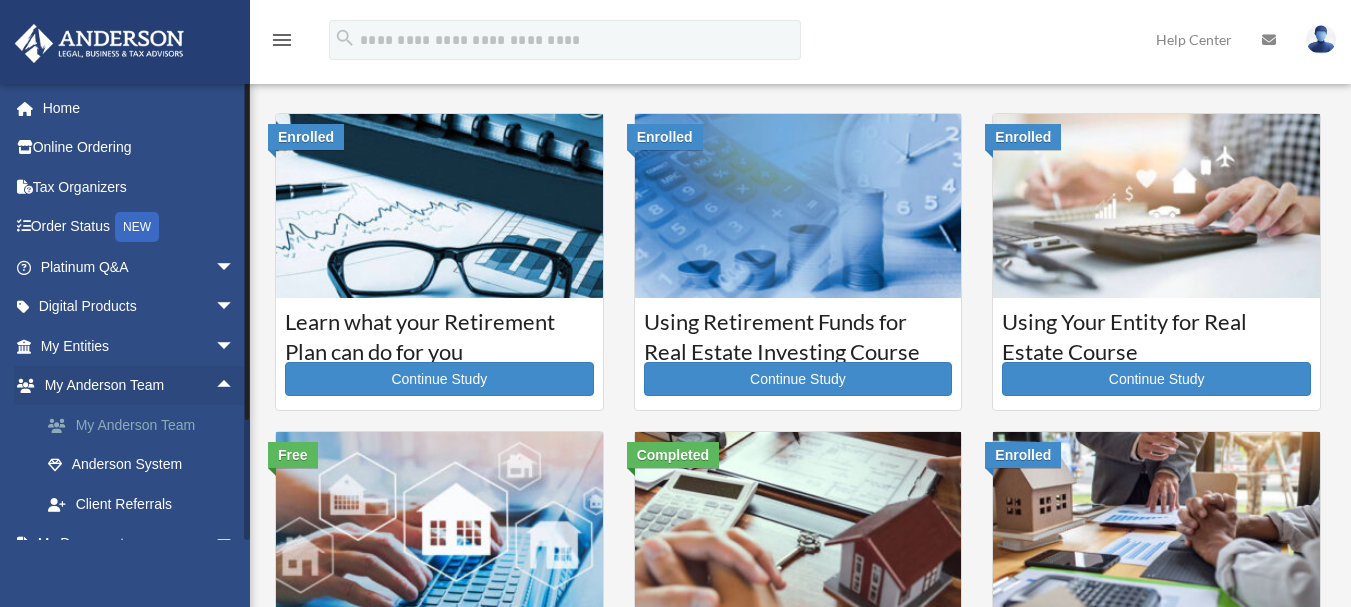 click on "My Anderson Team" at bounding box center (146, 425) 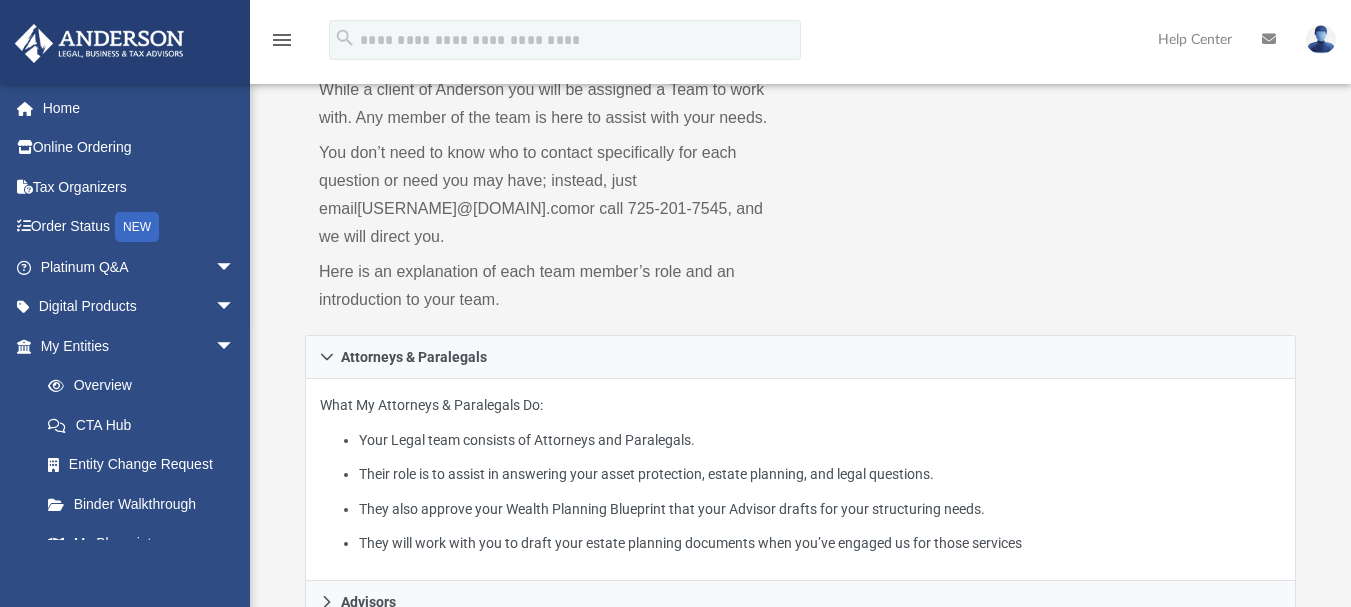 scroll, scrollTop: 0, scrollLeft: 0, axis: both 